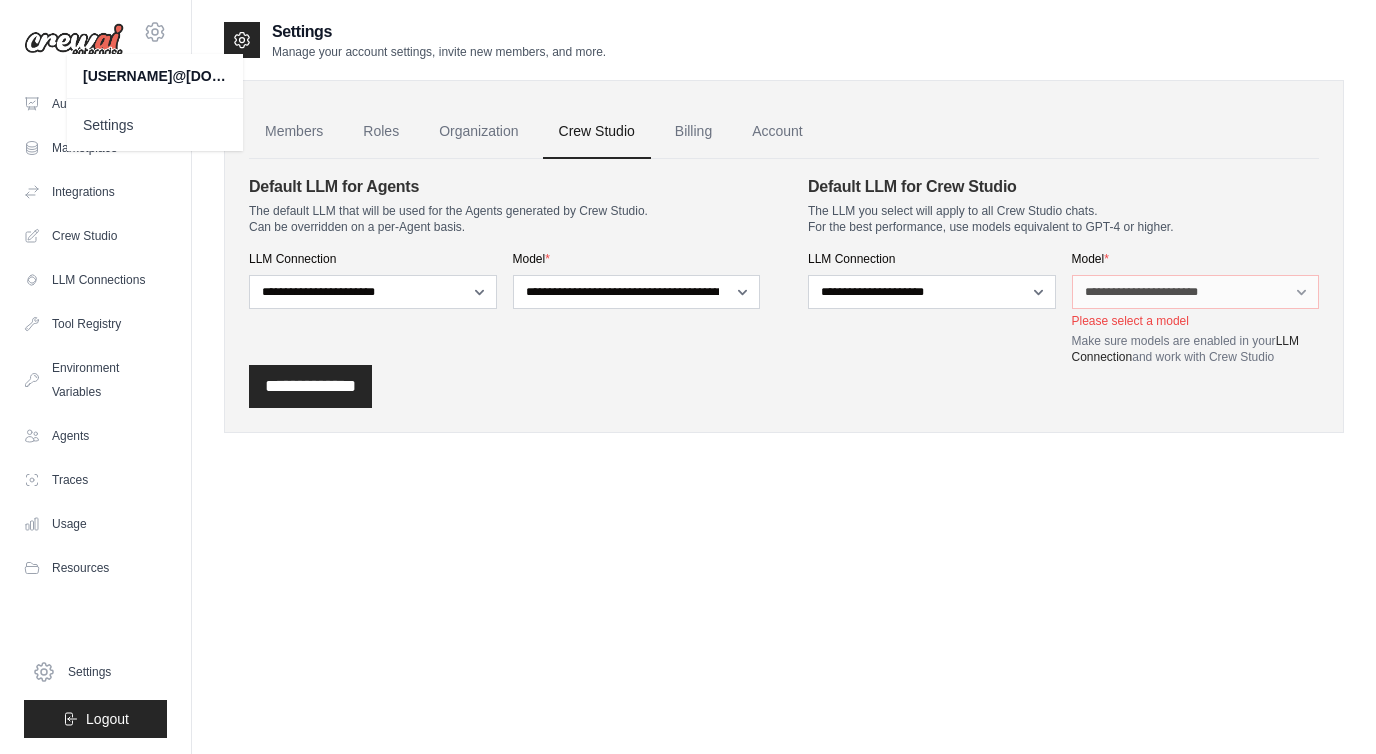 scroll, scrollTop: 0, scrollLeft: 0, axis: both 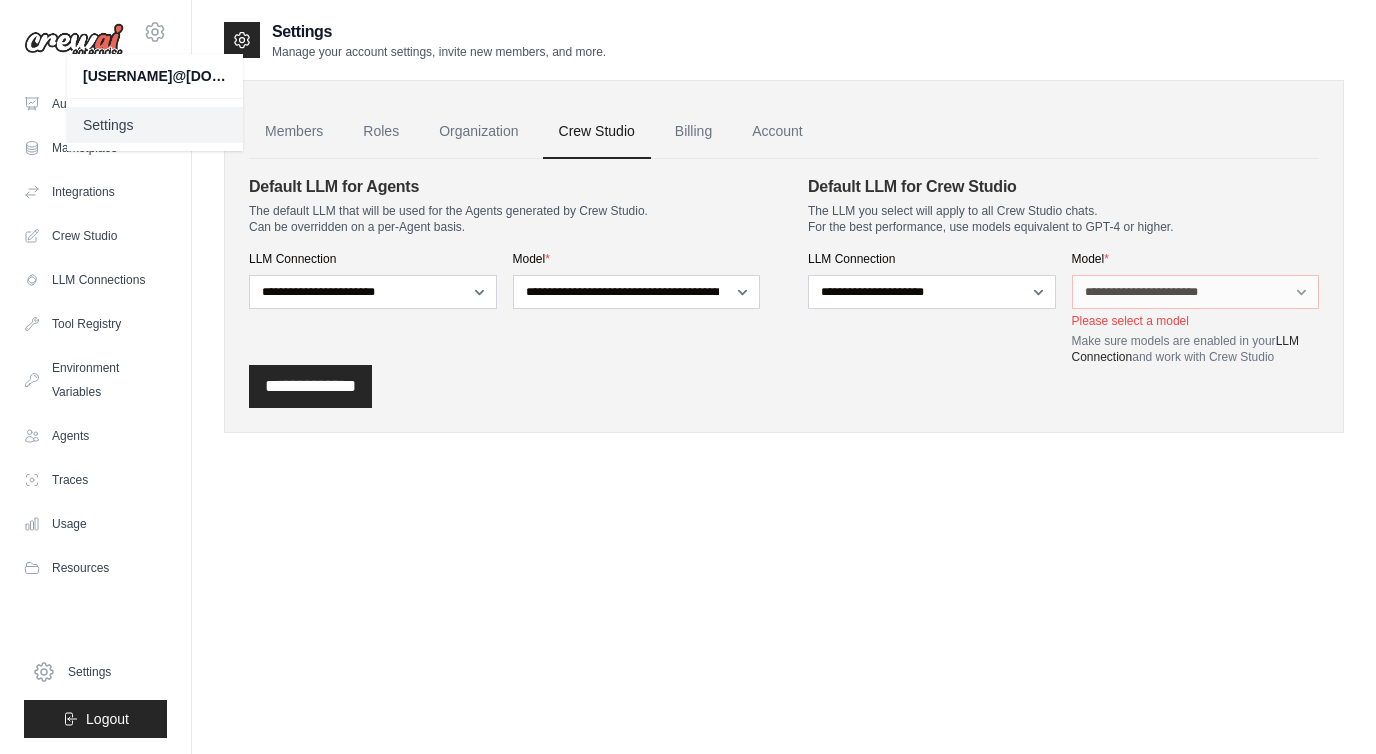 click on "Settings" at bounding box center [155, 125] 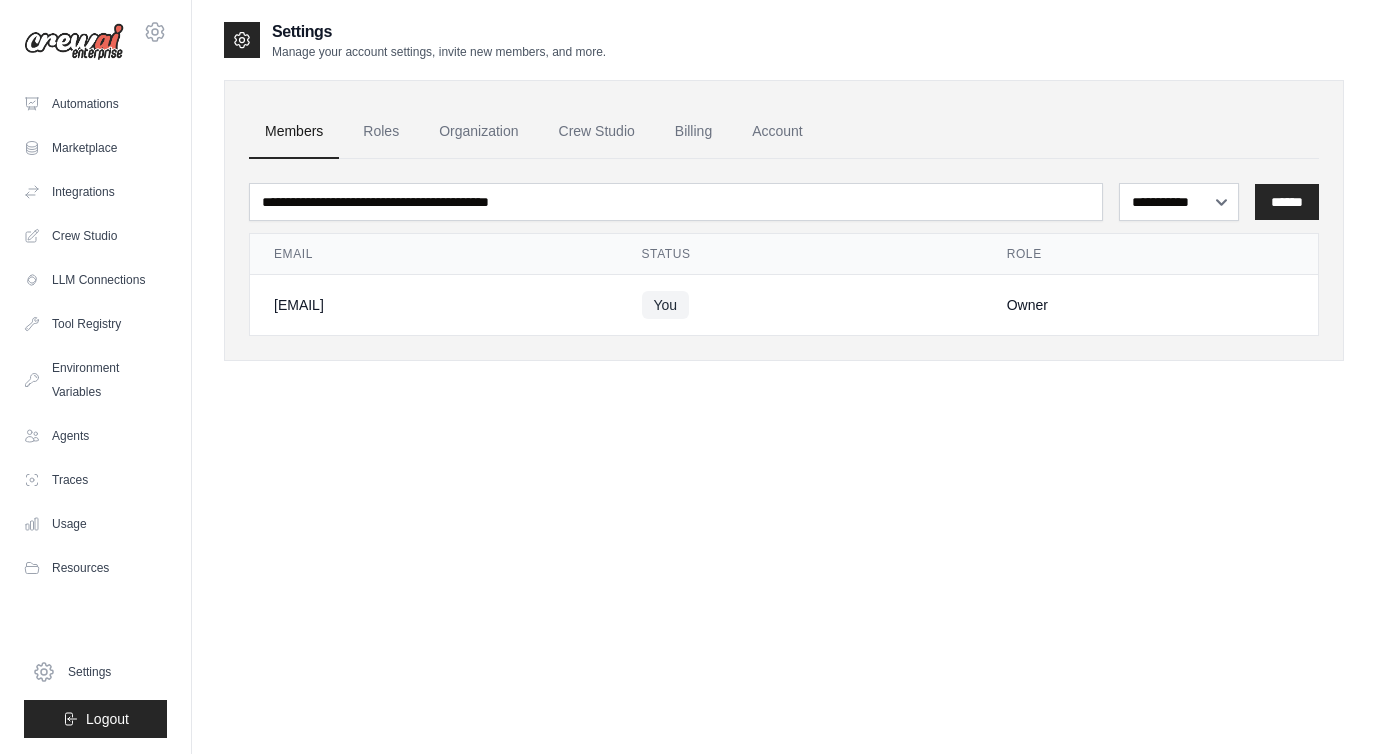 scroll, scrollTop: 0, scrollLeft: 0, axis: both 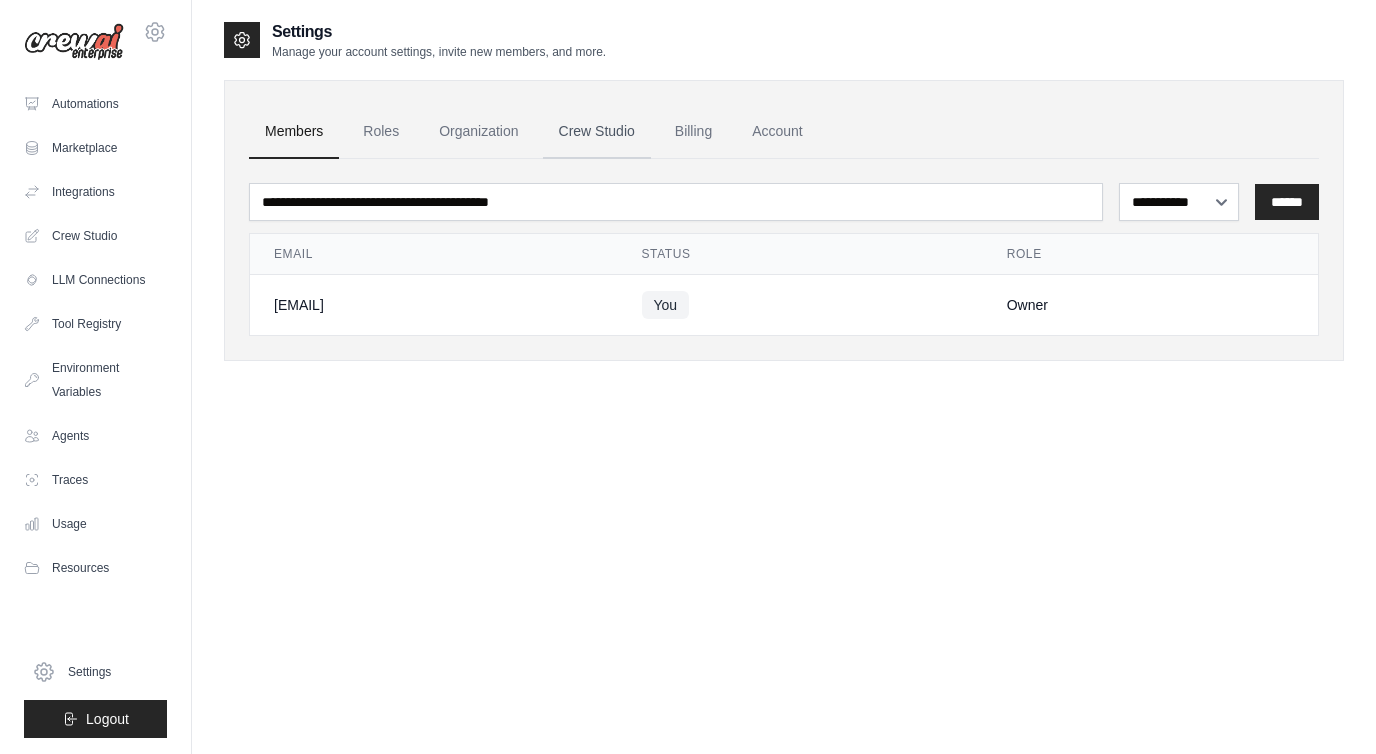click on "Crew Studio" at bounding box center [597, 132] 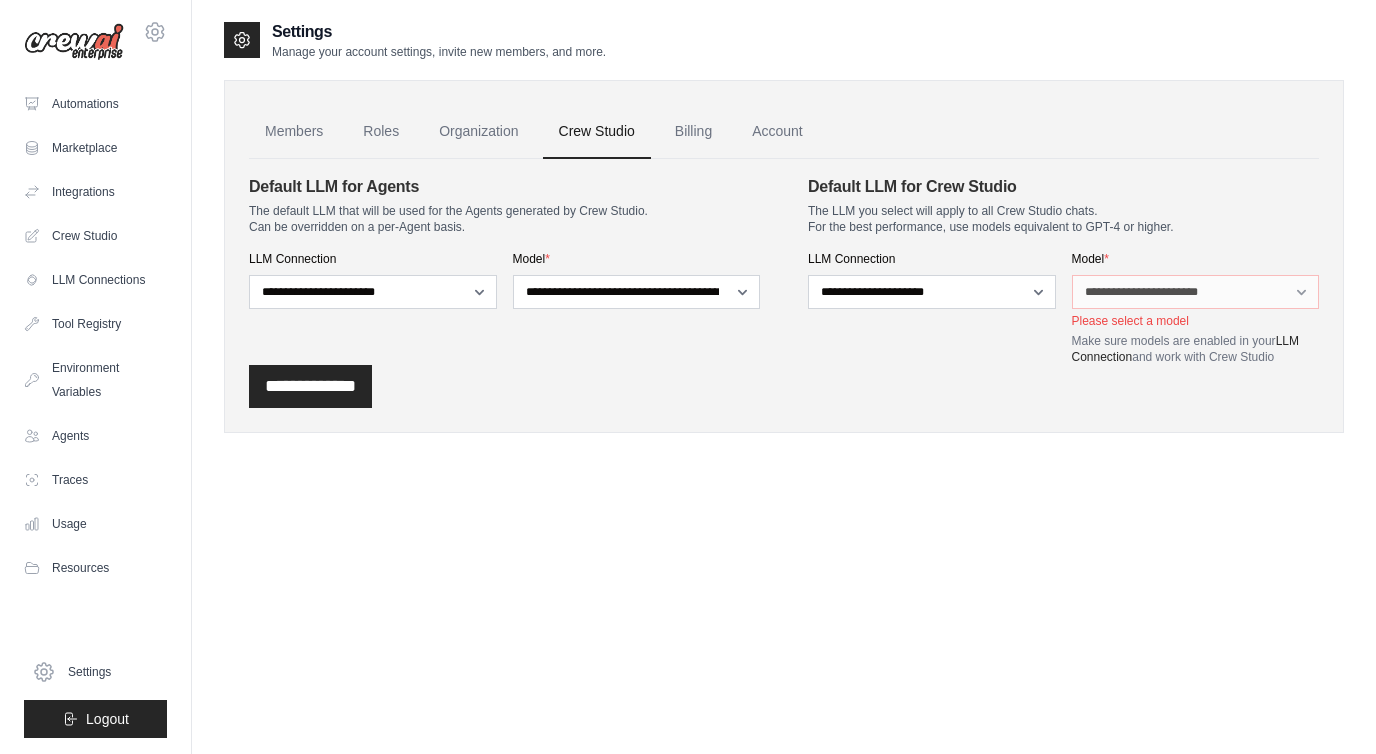 scroll, scrollTop: 0, scrollLeft: 0, axis: both 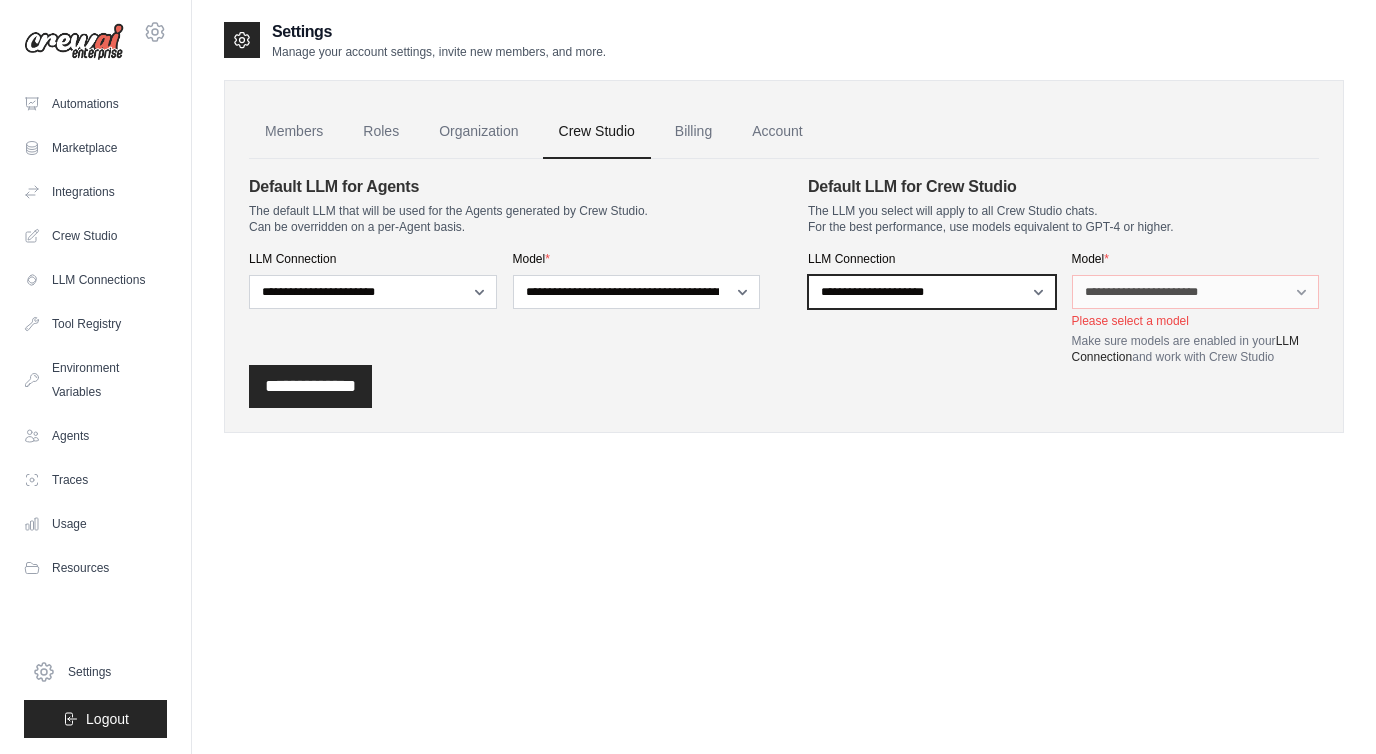 click on "**********" at bounding box center (932, 292) 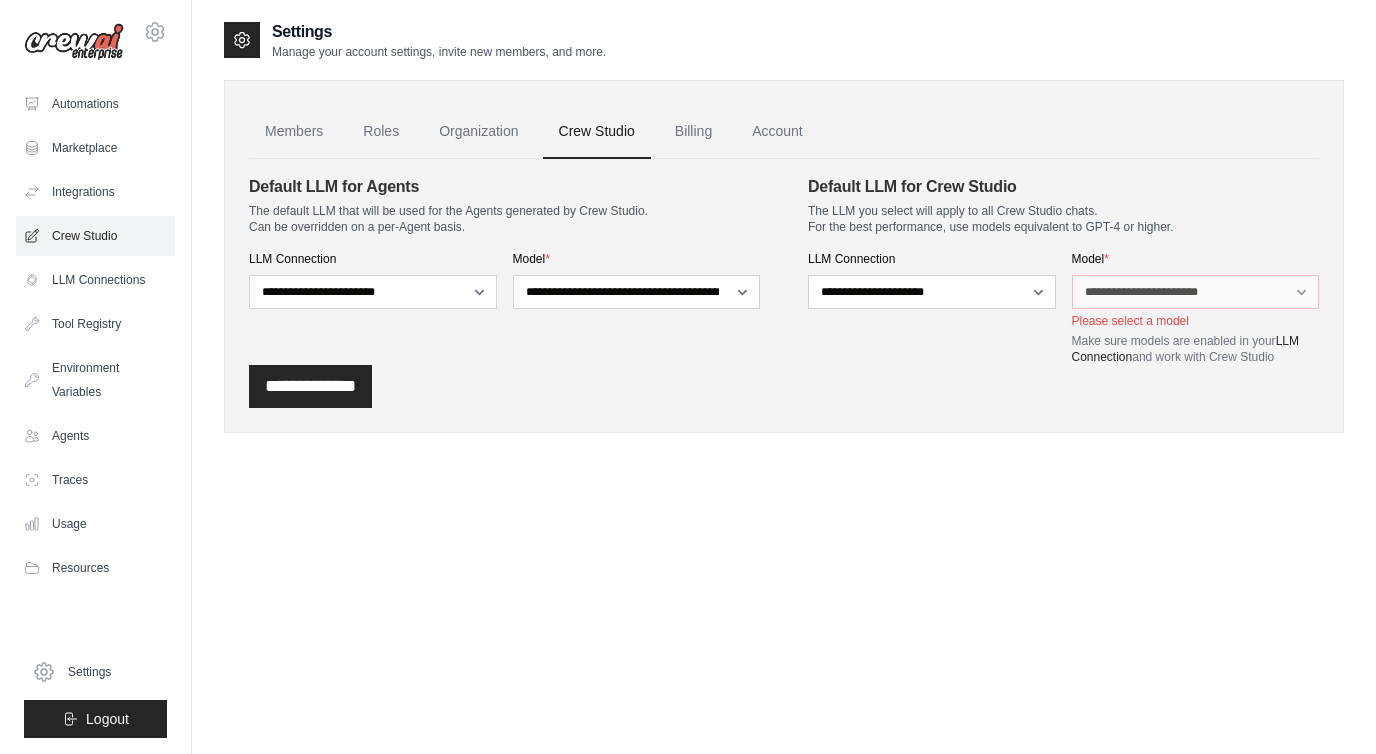 click on "Crew Studio" at bounding box center (95, 236) 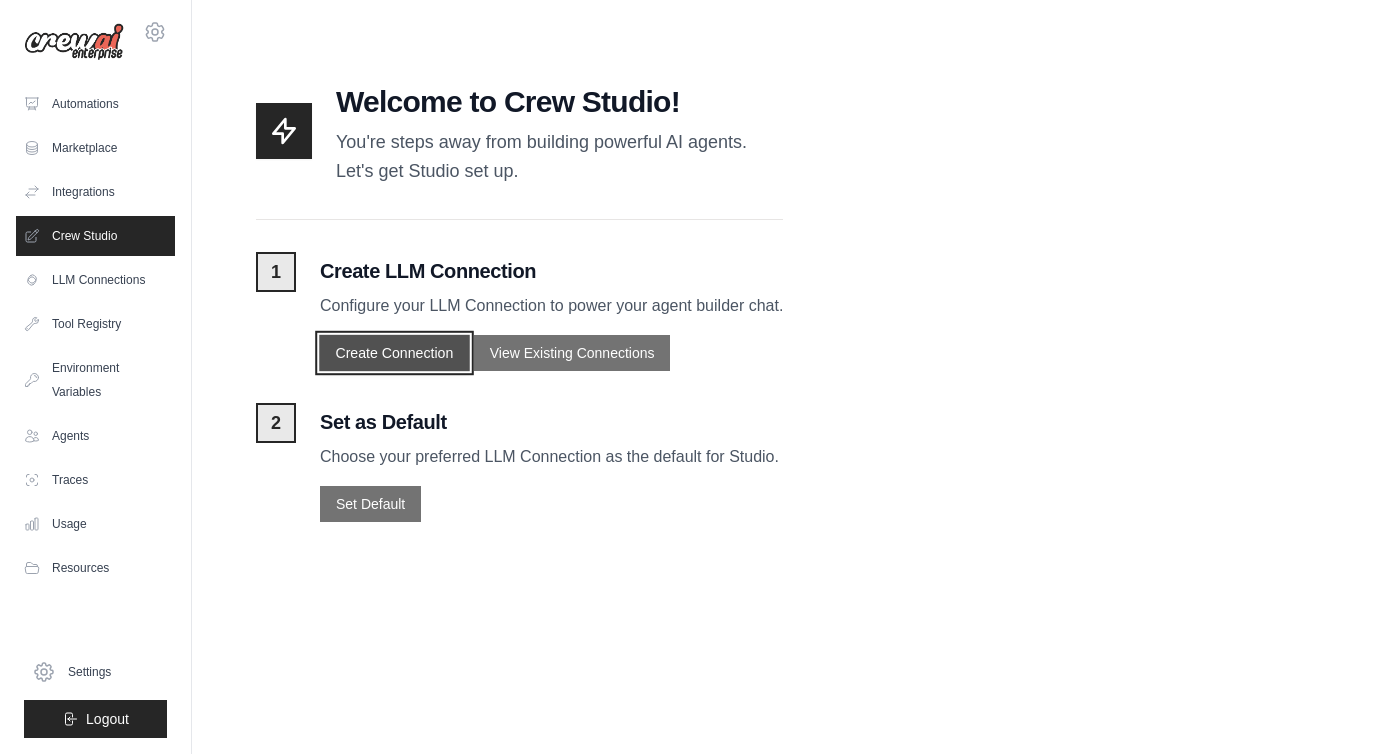 click on "Create Connection" at bounding box center (394, 352) 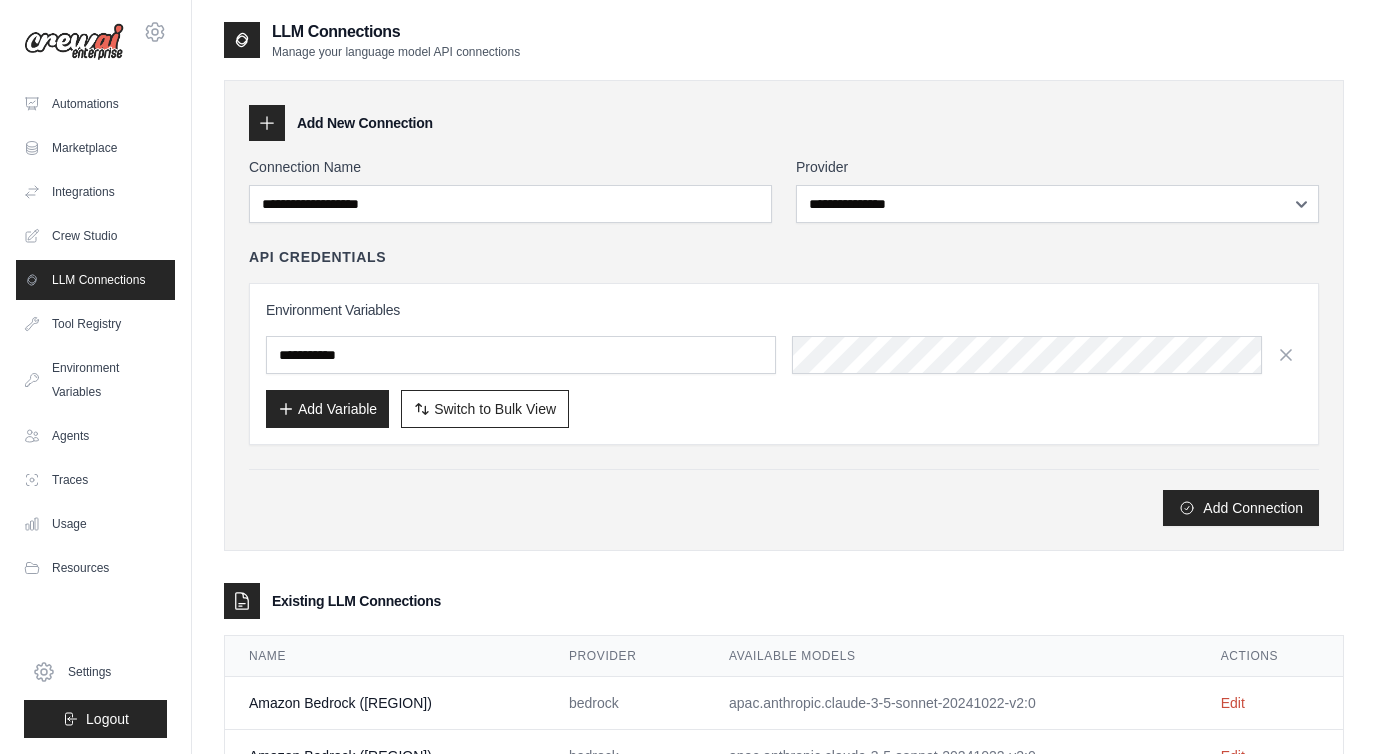 scroll, scrollTop: 31, scrollLeft: 0, axis: vertical 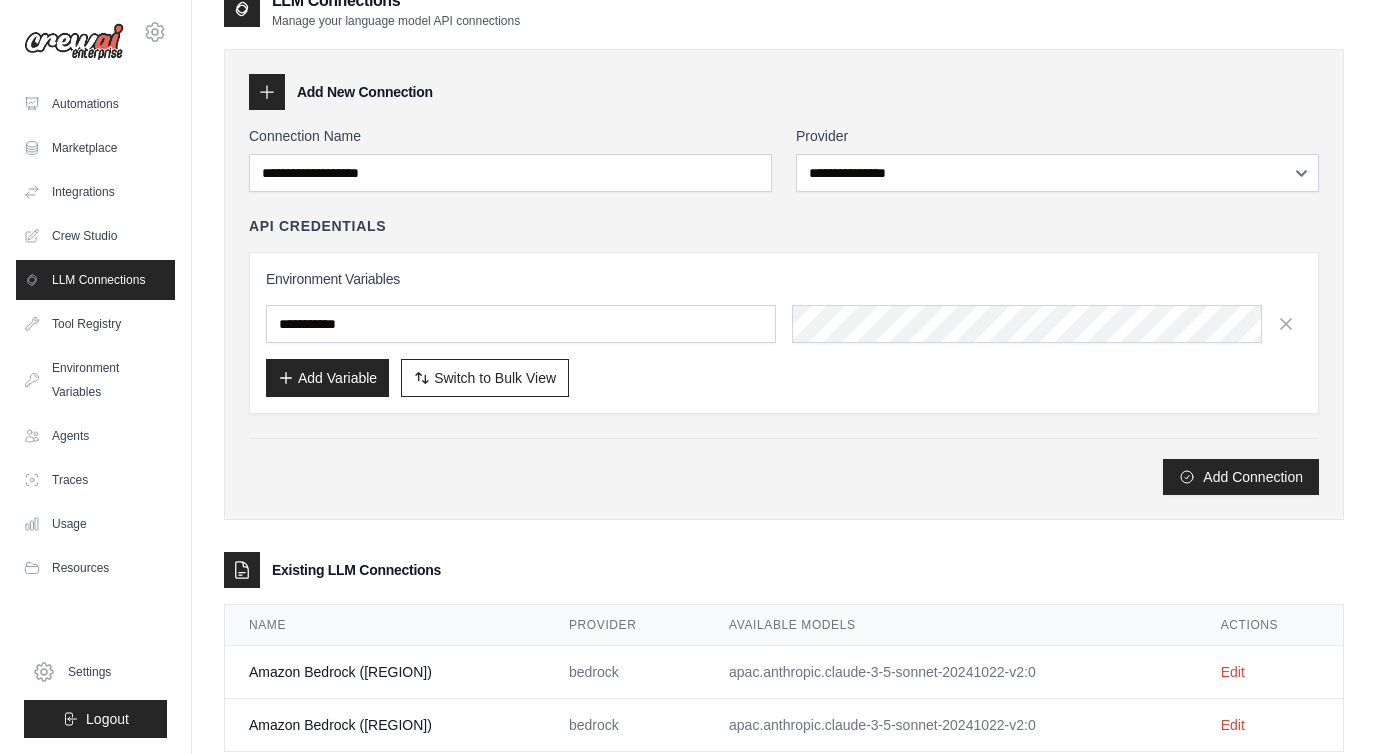 click on "Amazon Bedrock (Mumbai)" at bounding box center [385, 672] 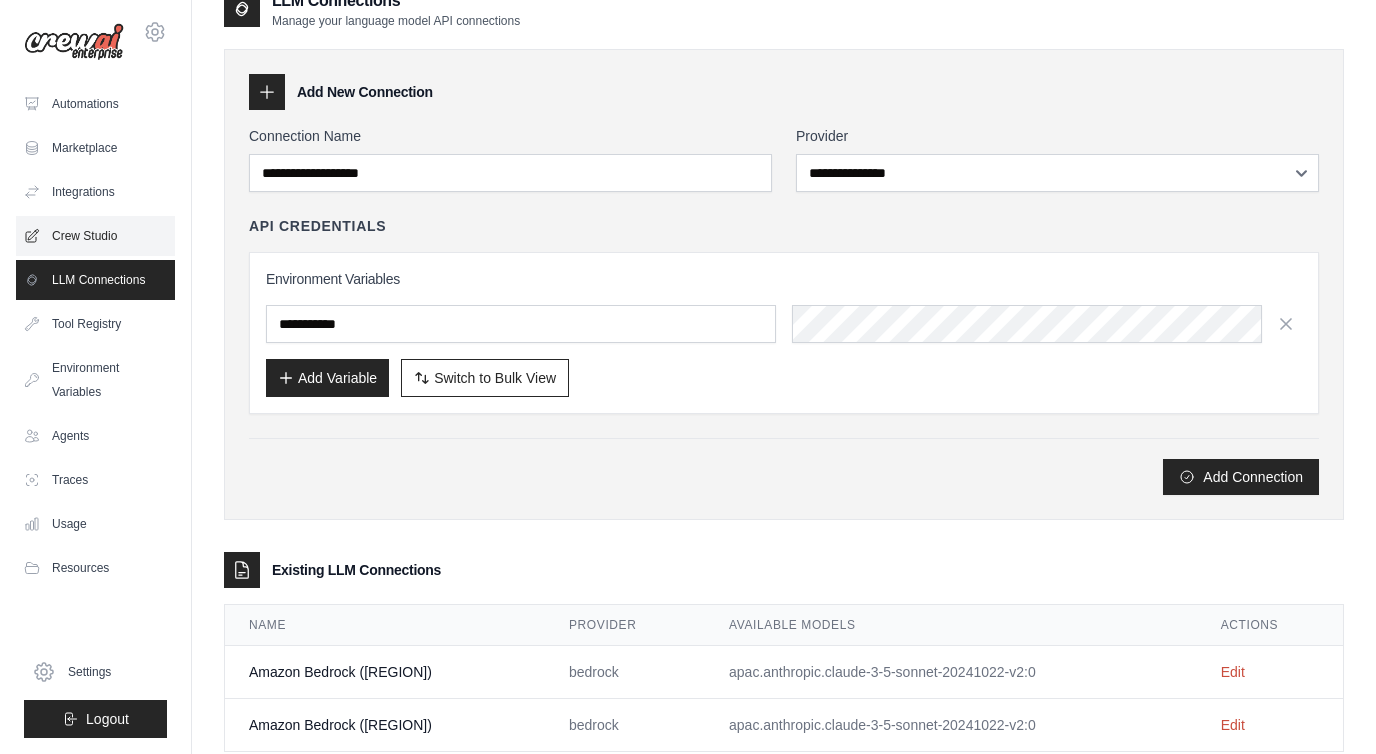 click on "Crew Studio" at bounding box center [95, 236] 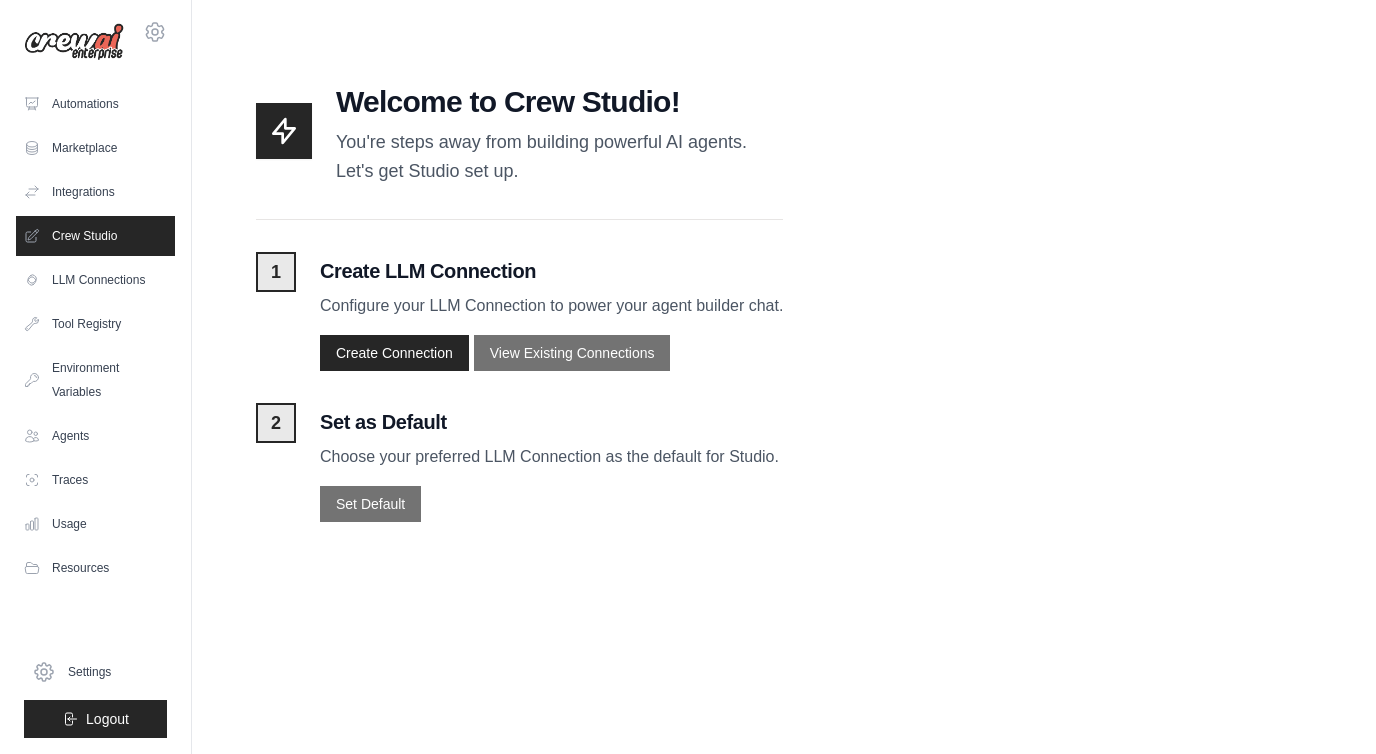 scroll, scrollTop: 0, scrollLeft: 0, axis: both 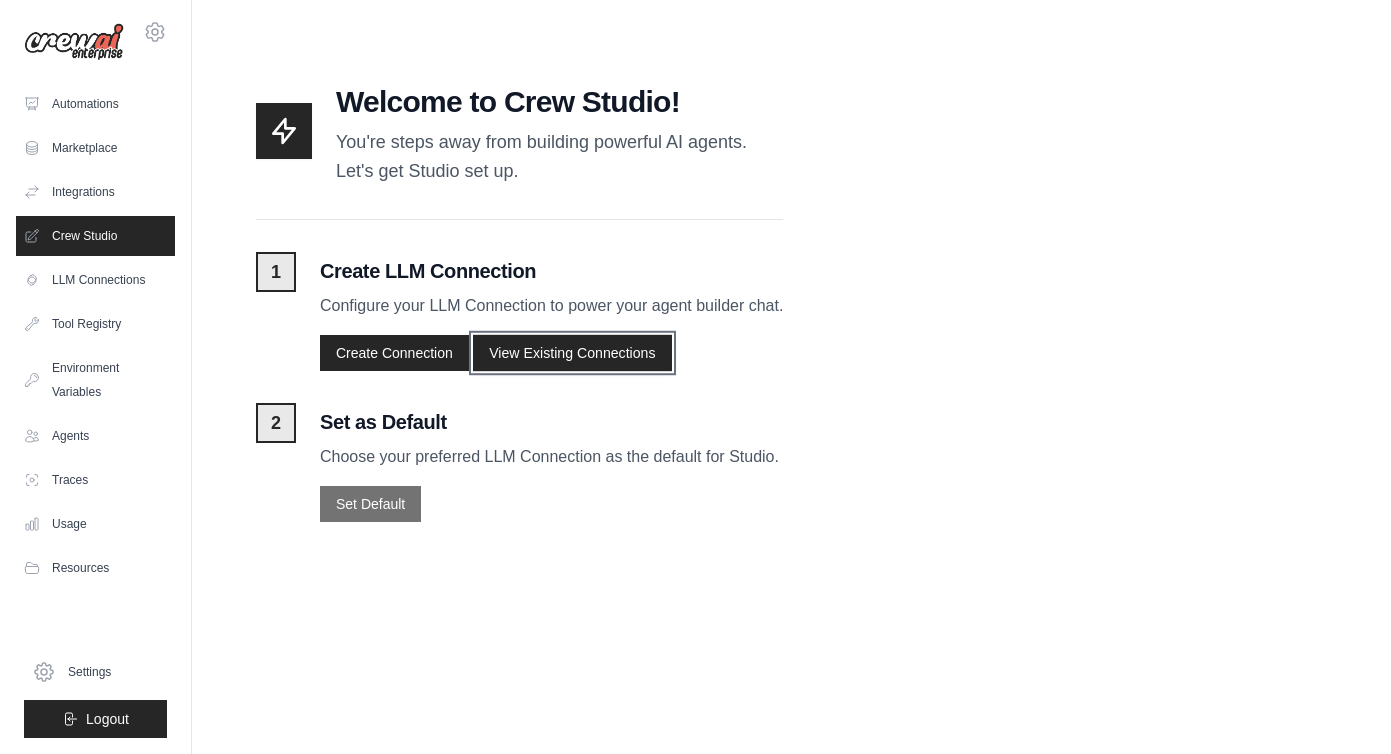 click on "View Existing Connections" at bounding box center (572, 352) 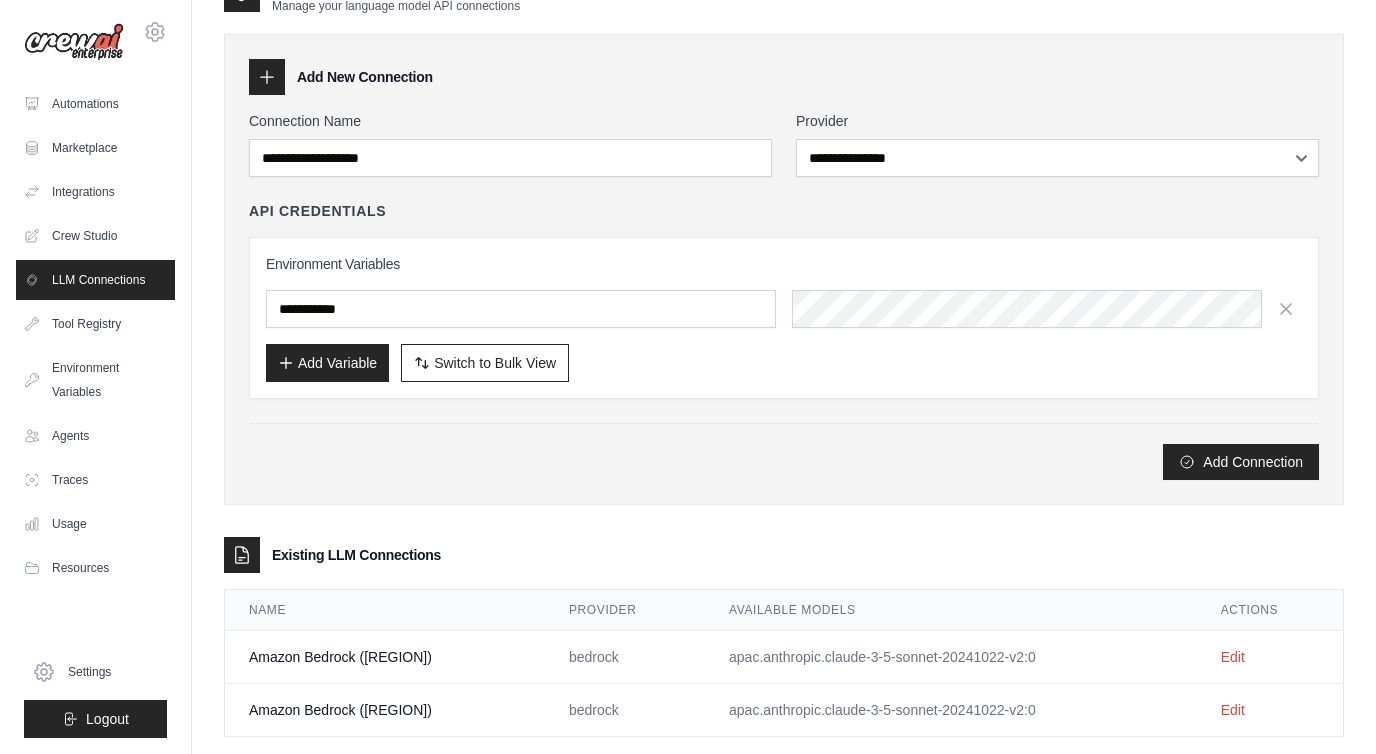 scroll, scrollTop: 81, scrollLeft: 0, axis: vertical 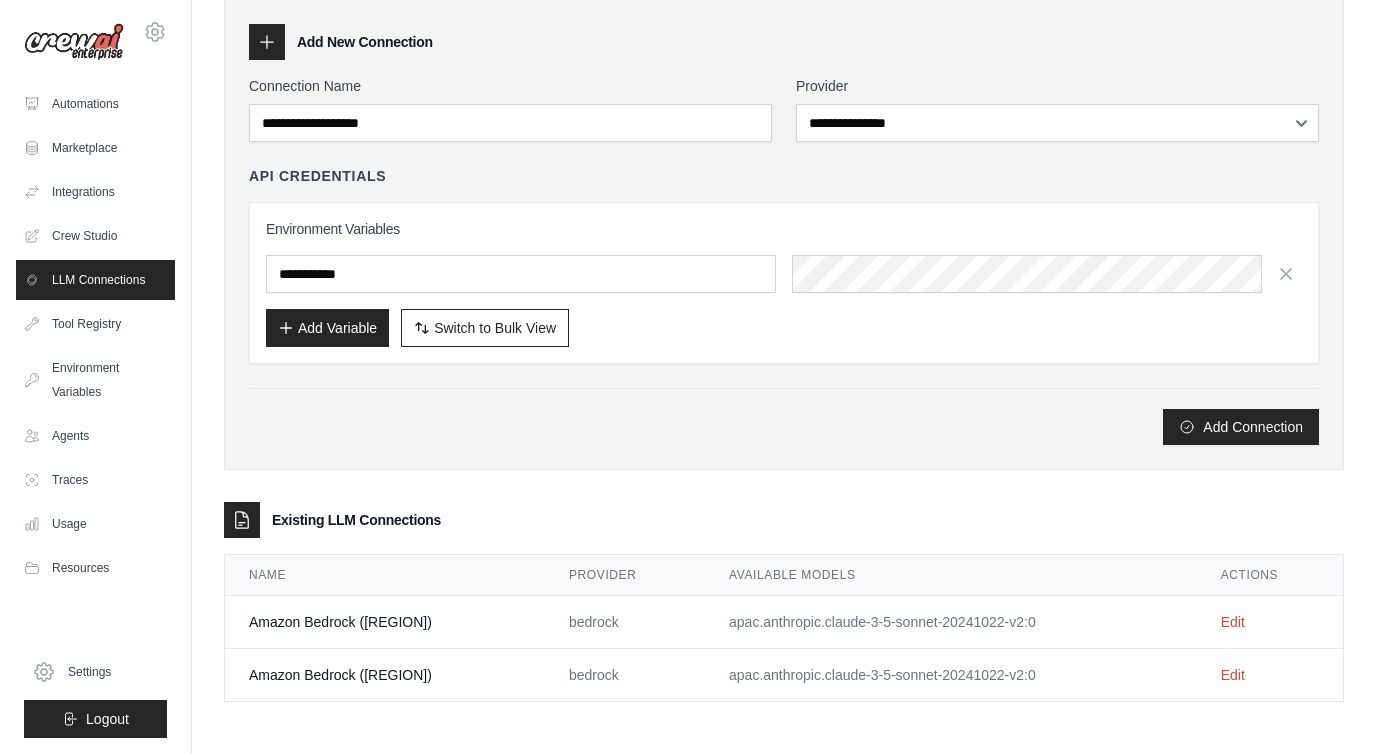 click on "Amazon Bedrock (Mumbai)" at bounding box center (385, 622) 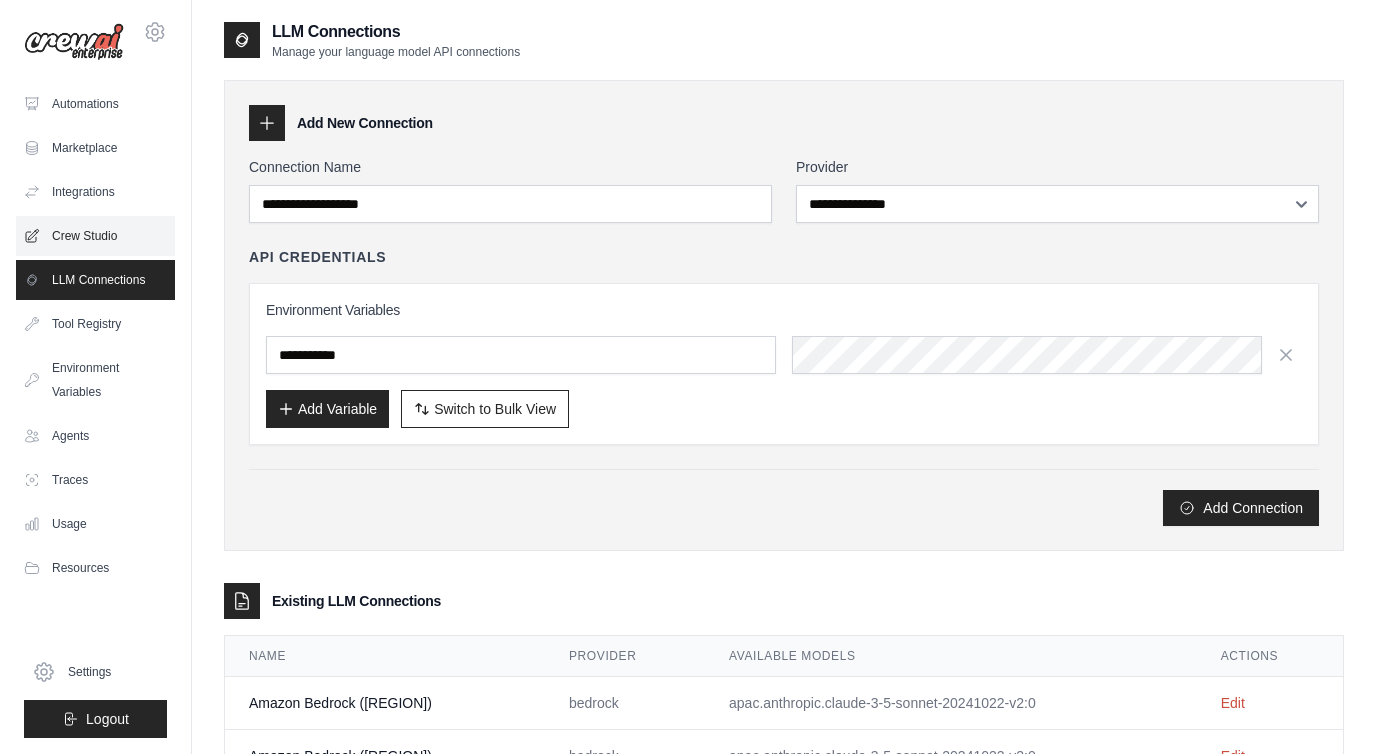 click on "Crew Studio" at bounding box center [95, 236] 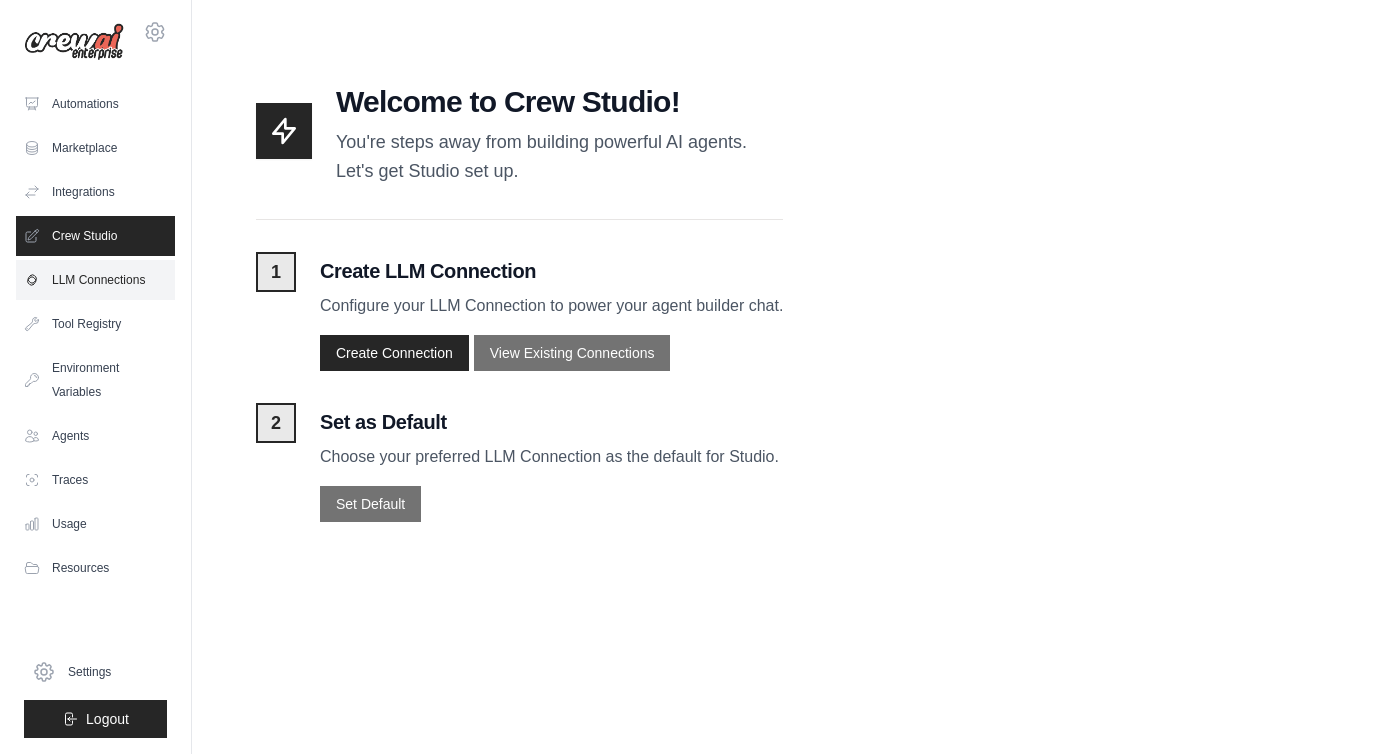 click on "LLM Connections" at bounding box center [95, 280] 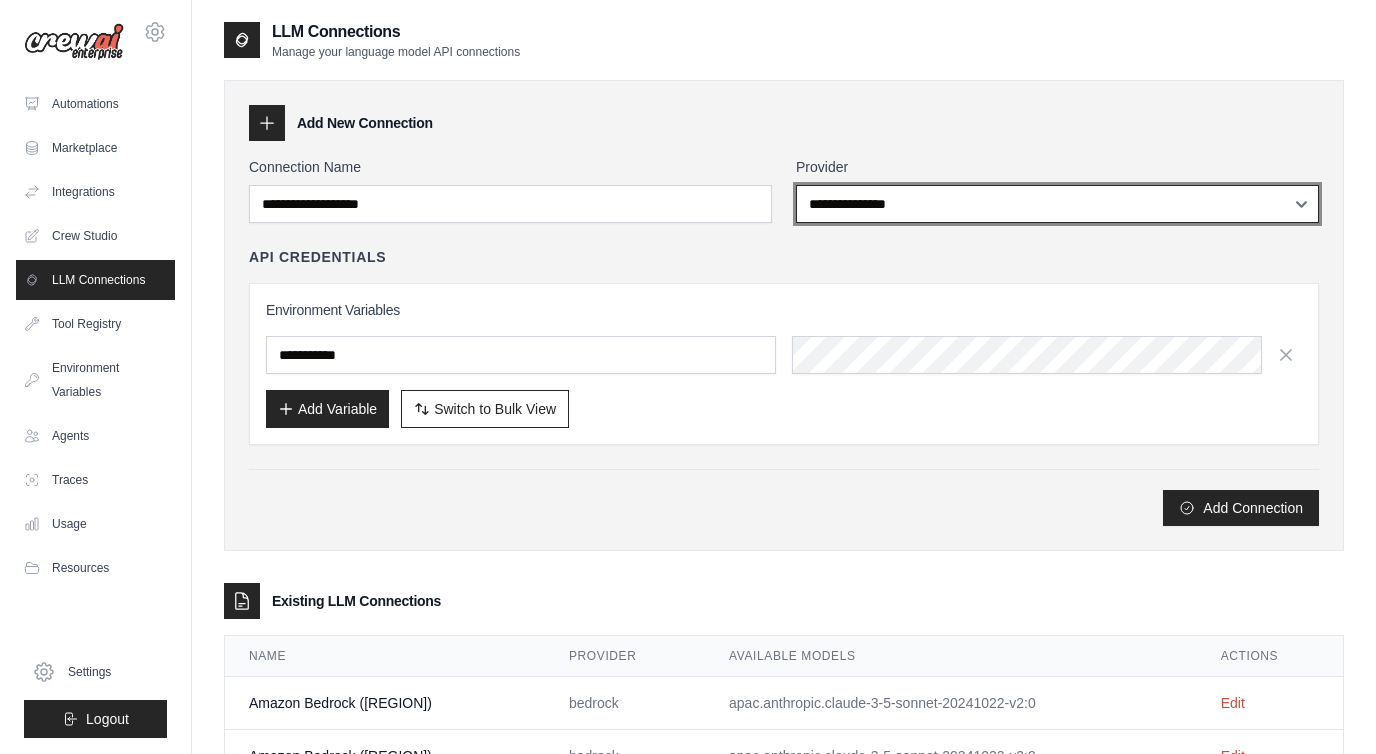 click on "**********" at bounding box center (1057, 204) 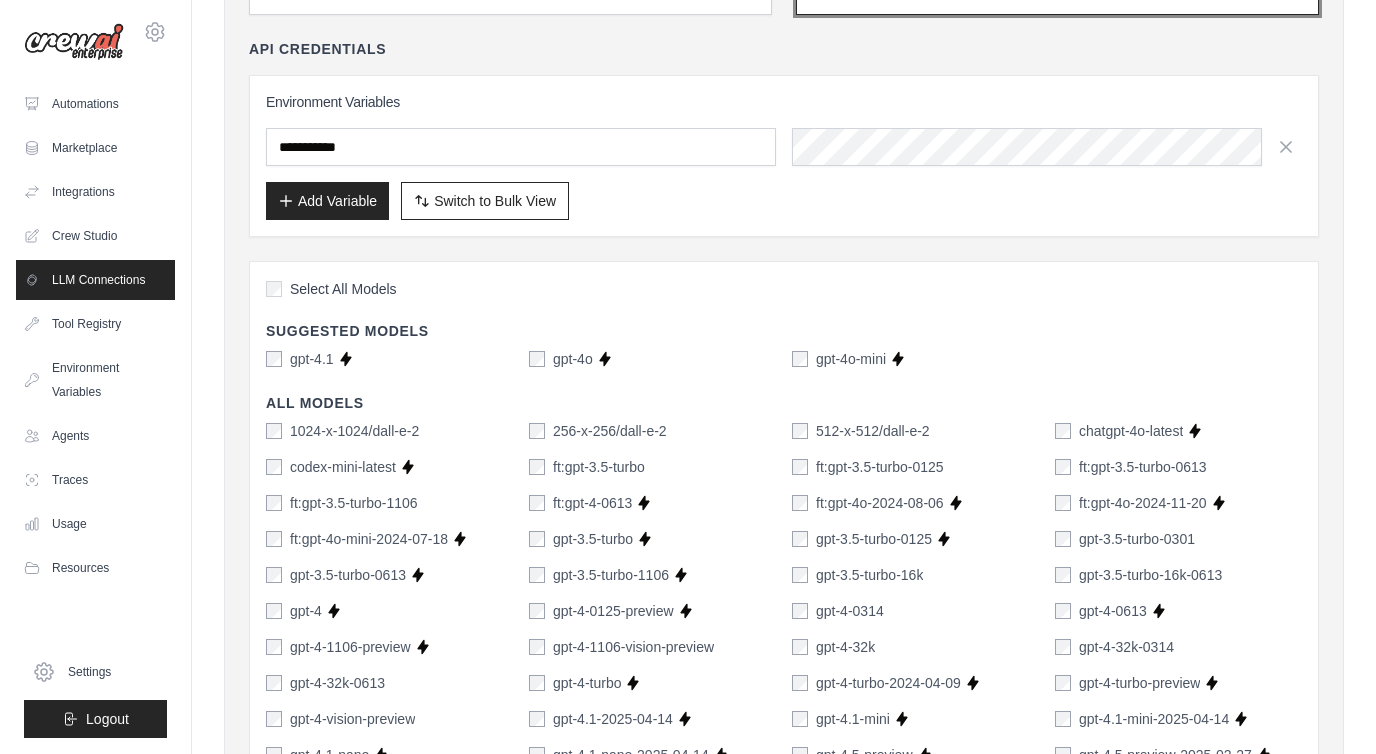 scroll, scrollTop: 210, scrollLeft: 0, axis: vertical 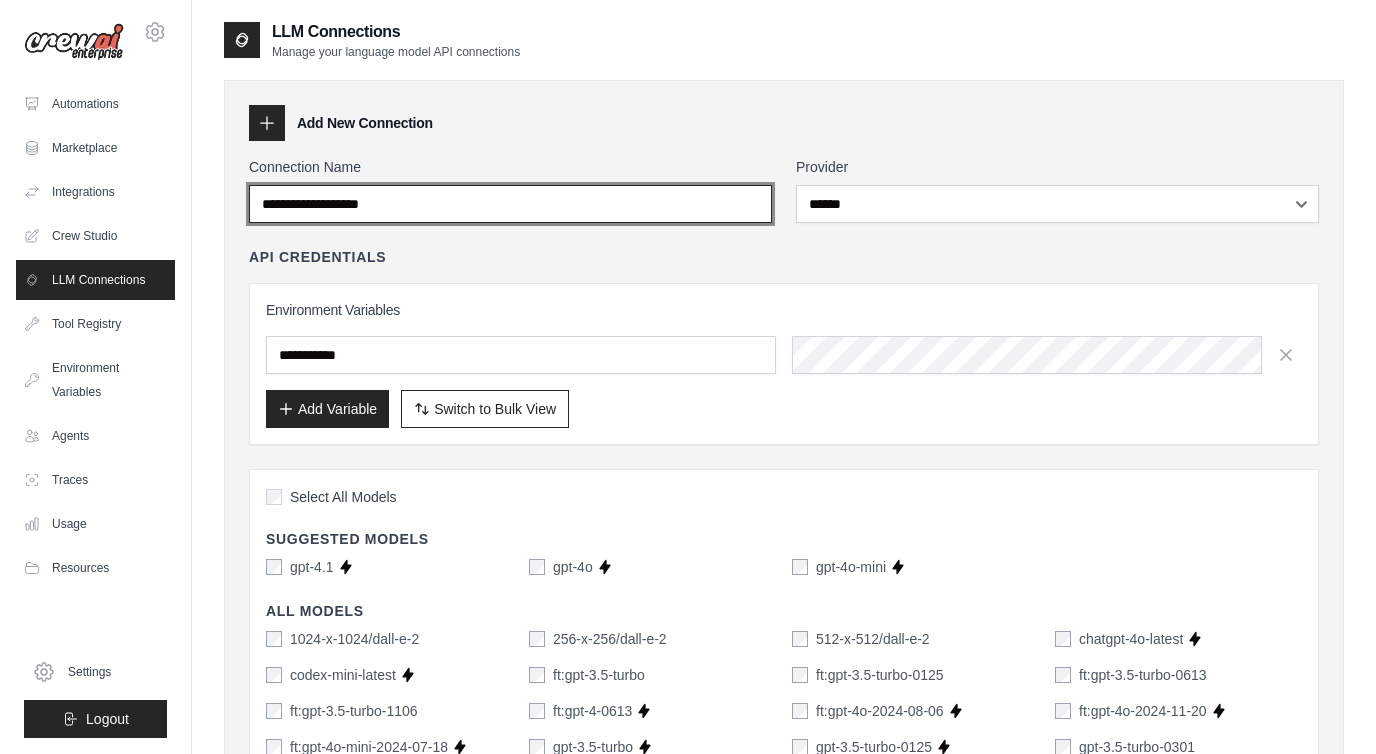 click on "Connection Name" at bounding box center [510, 204] 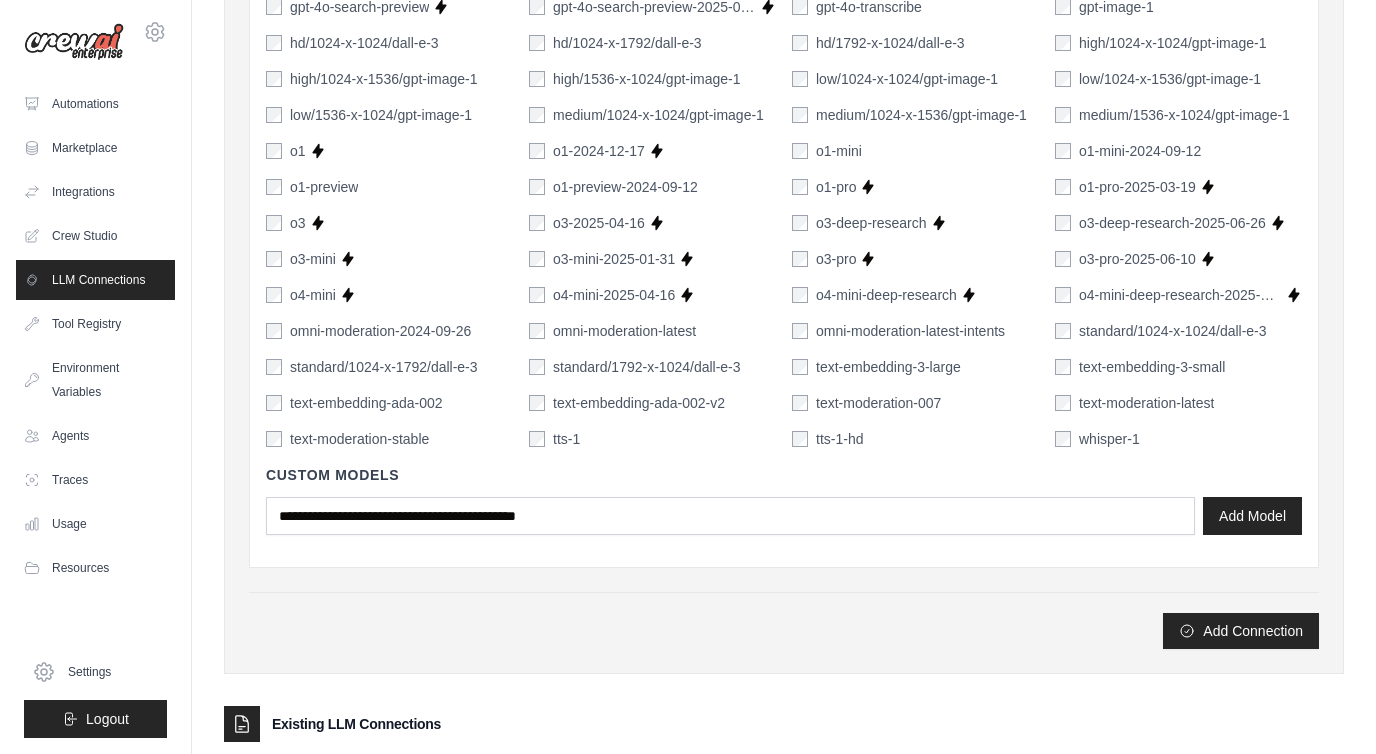 scroll, scrollTop: 1376, scrollLeft: 0, axis: vertical 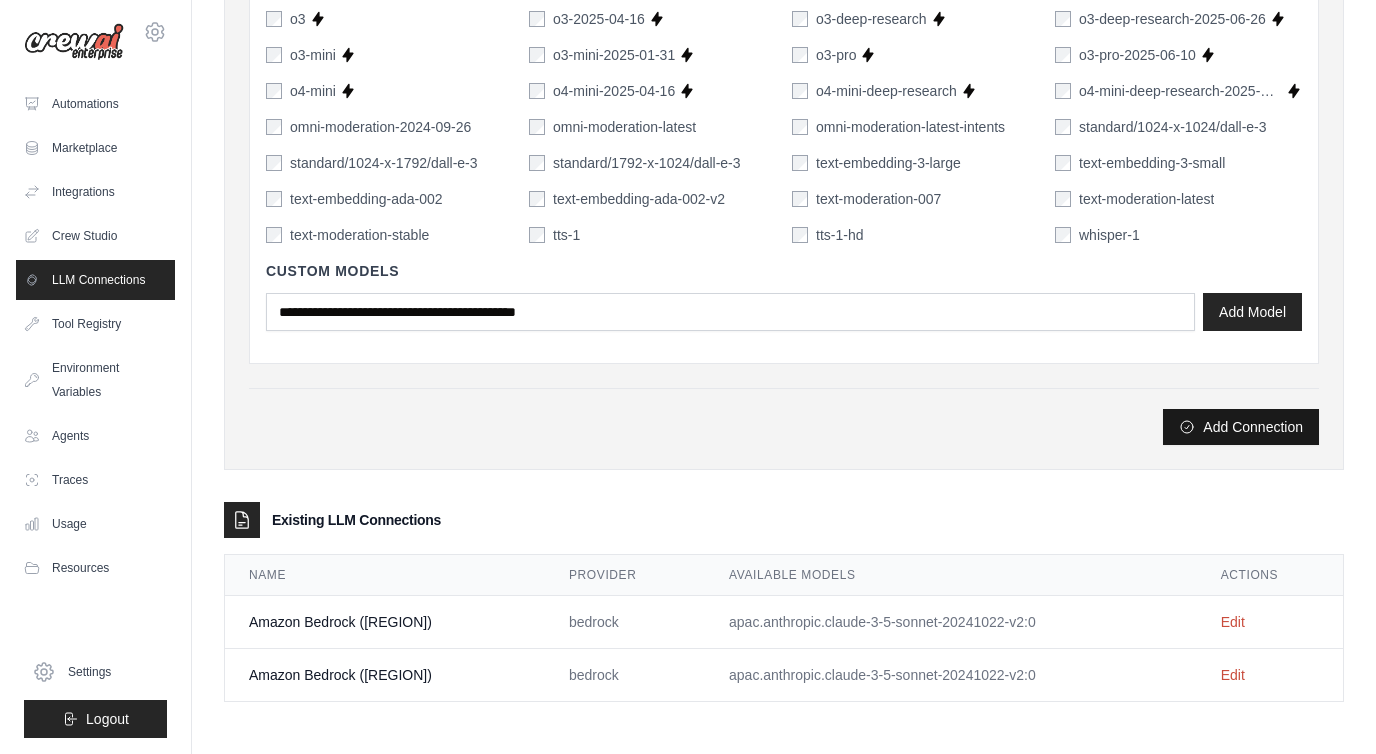 type on "******" 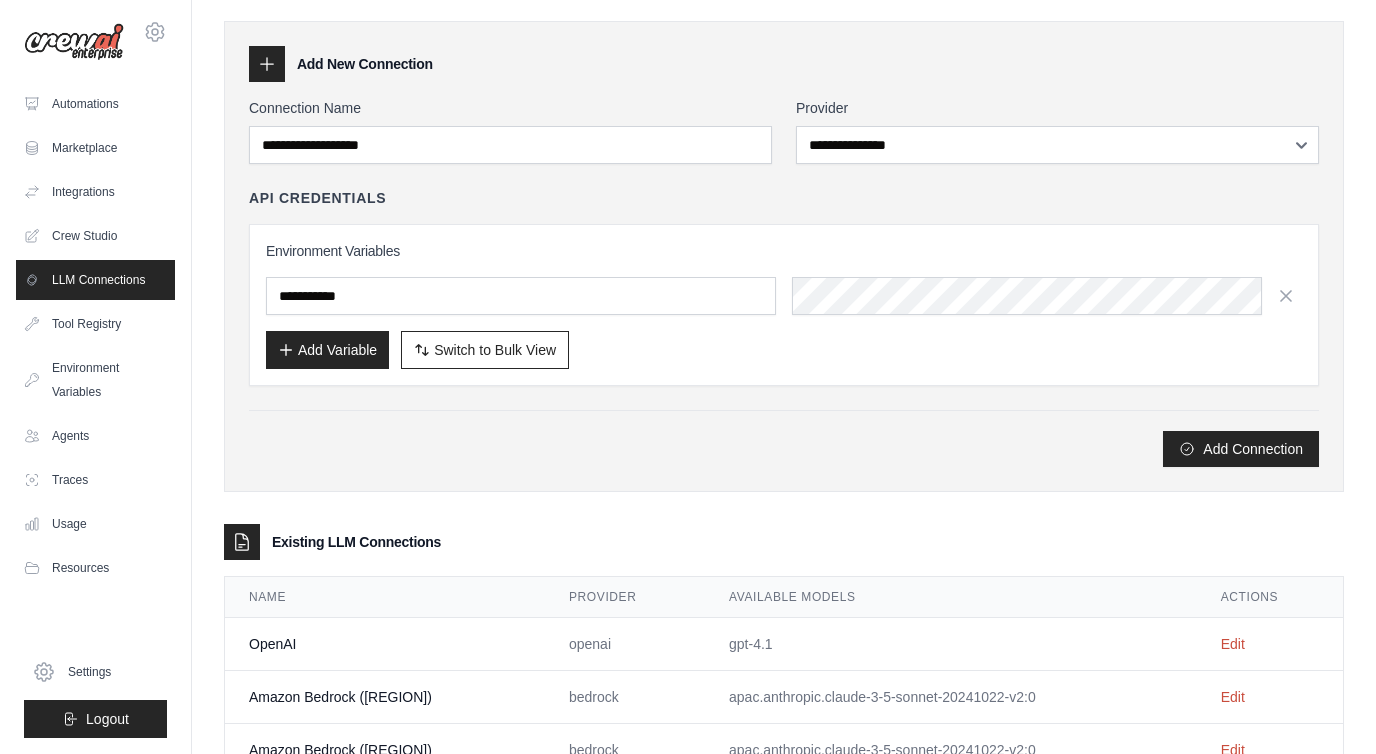 scroll, scrollTop: 202, scrollLeft: 0, axis: vertical 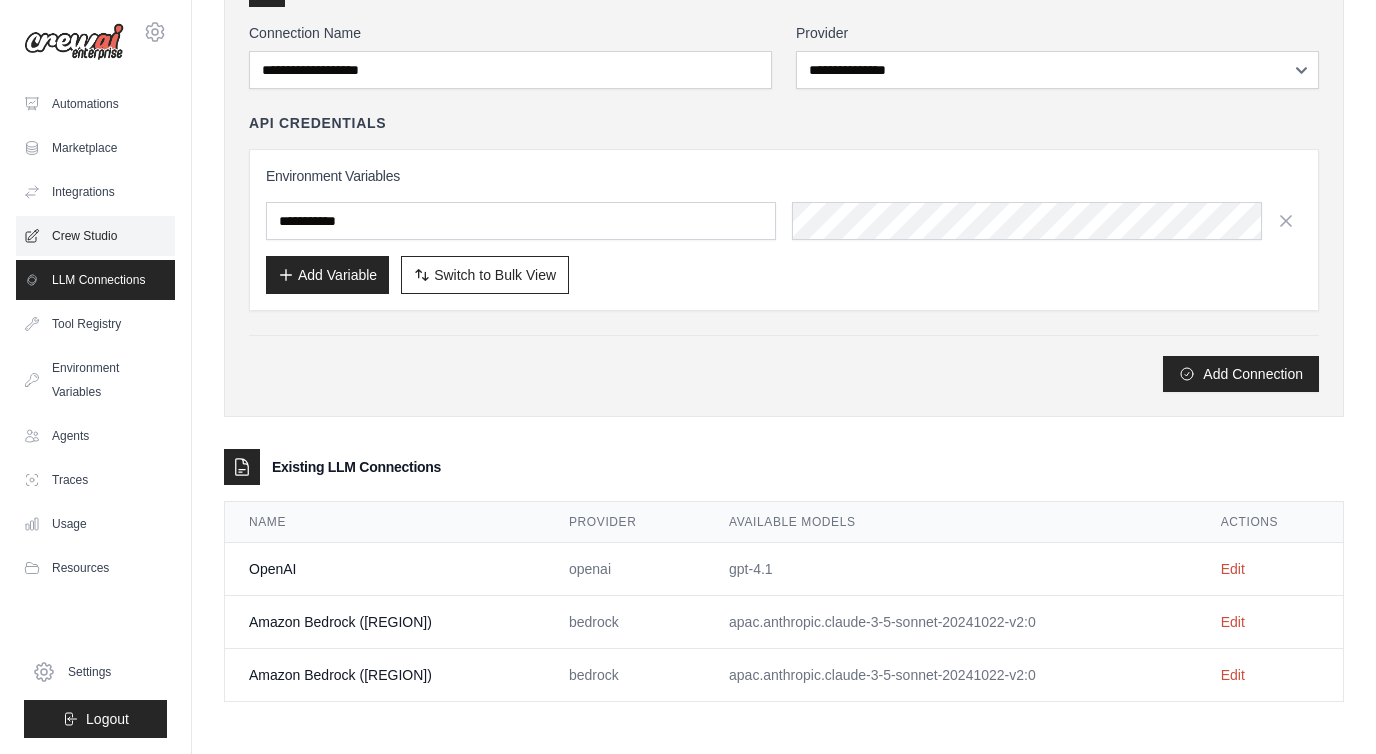click on "Crew Studio" at bounding box center [95, 236] 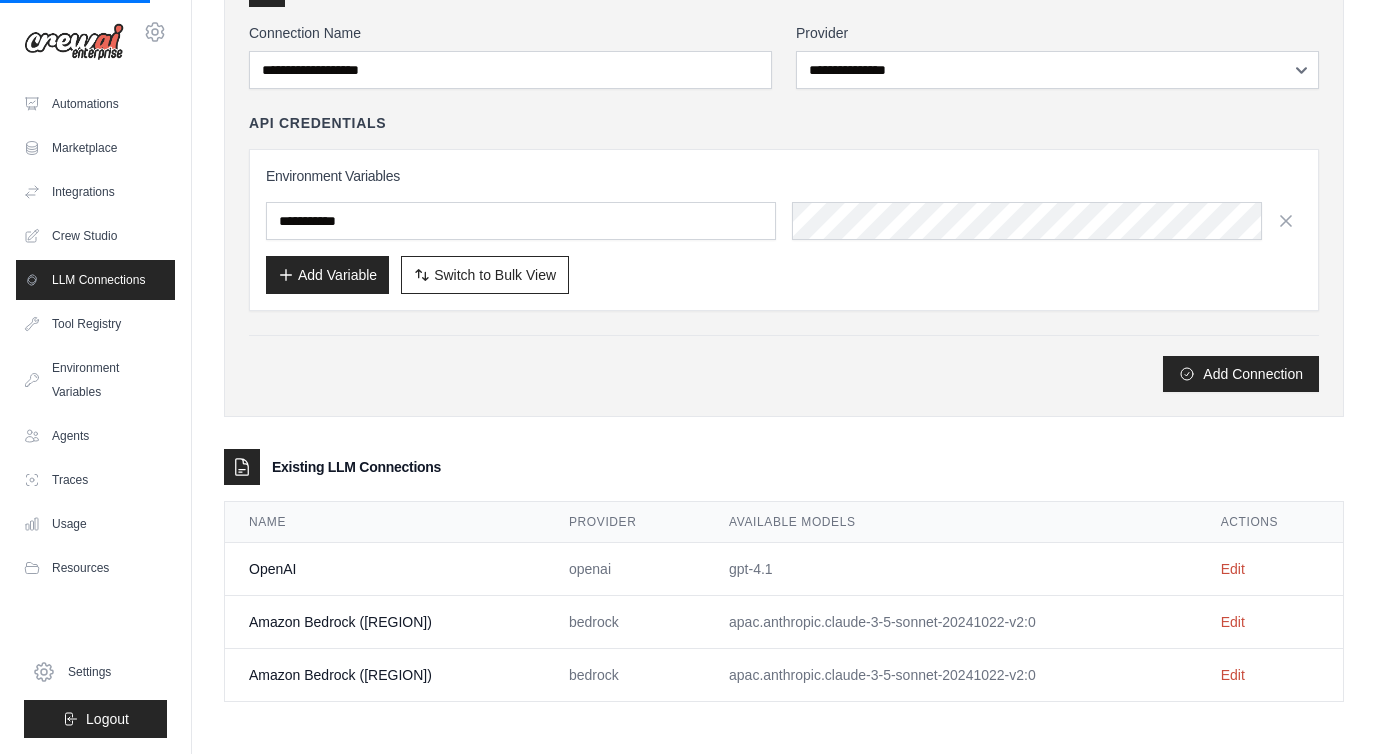scroll, scrollTop: 0, scrollLeft: 0, axis: both 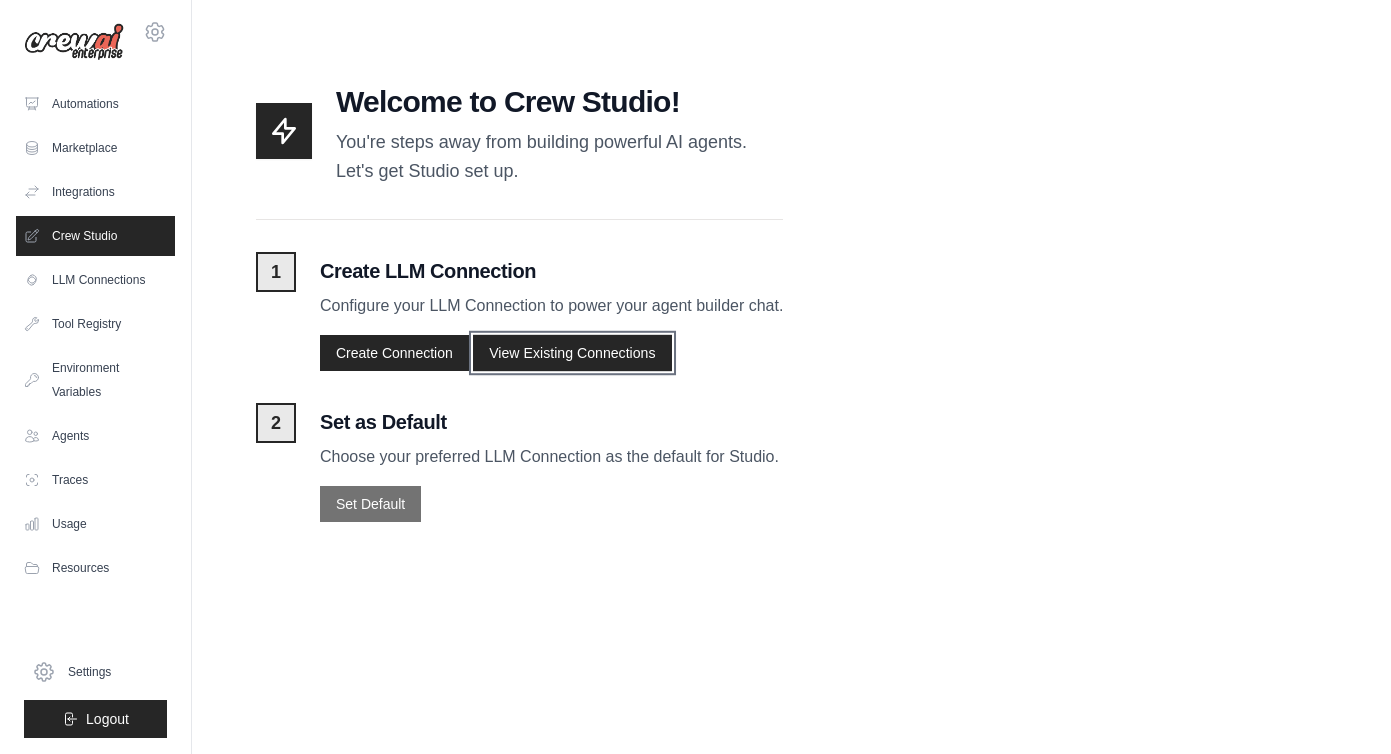 click on "View Existing Connections" at bounding box center (572, 352) 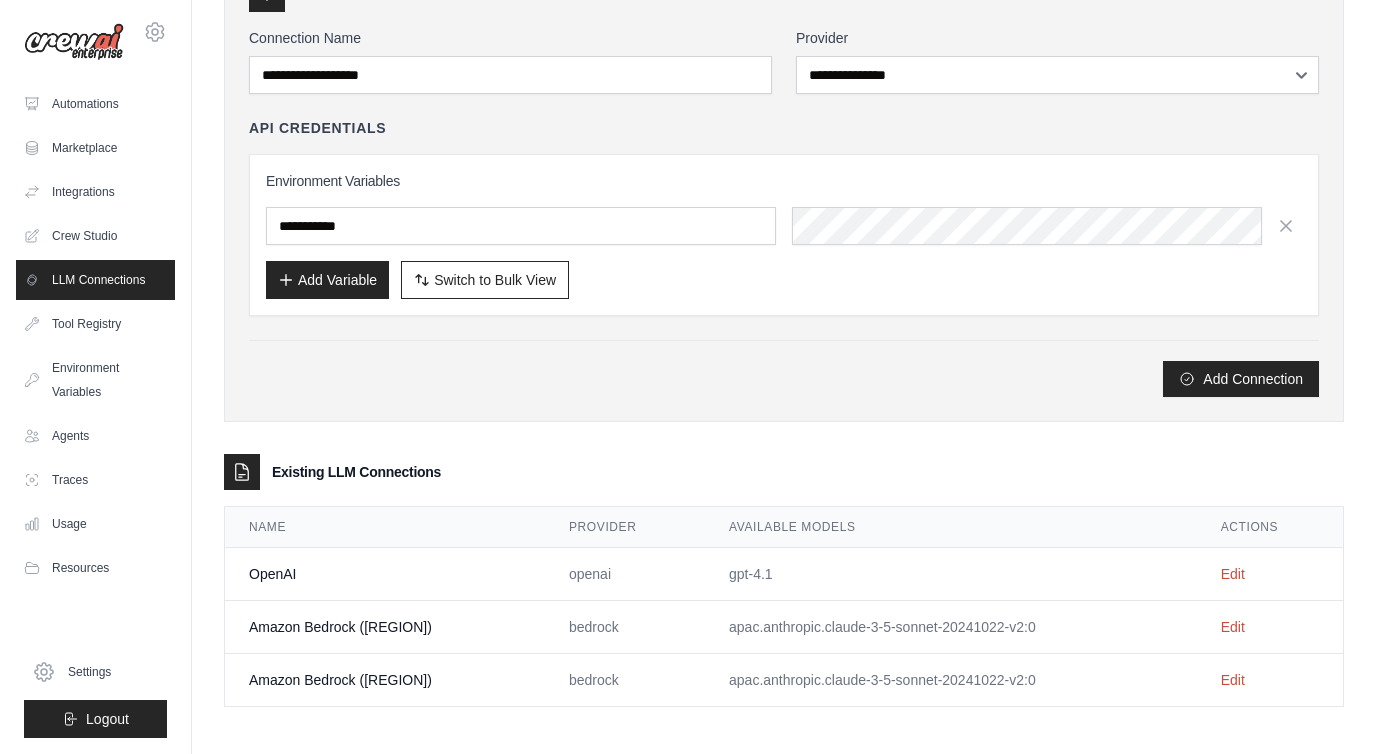scroll, scrollTop: 134, scrollLeft: 0, axis: vertical 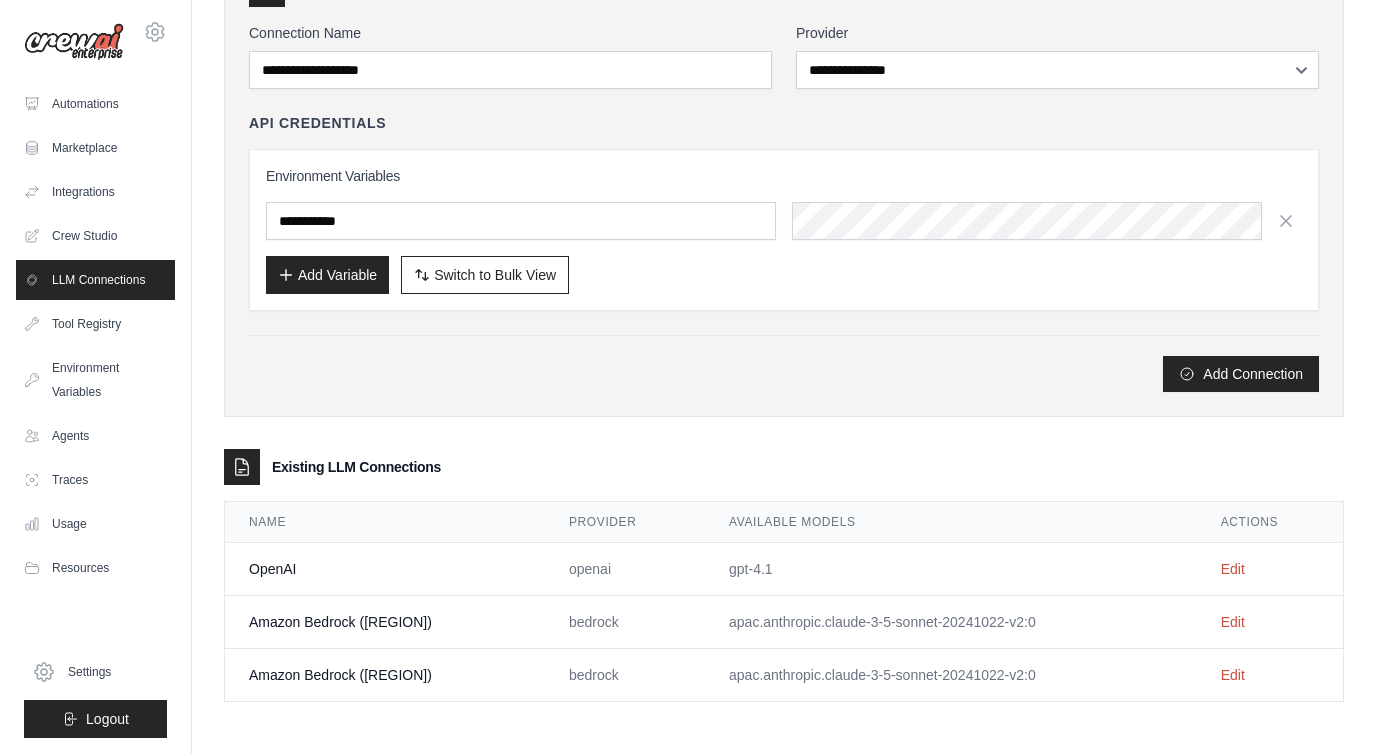 click on "OpenAI" at bounding box center [385, 569] 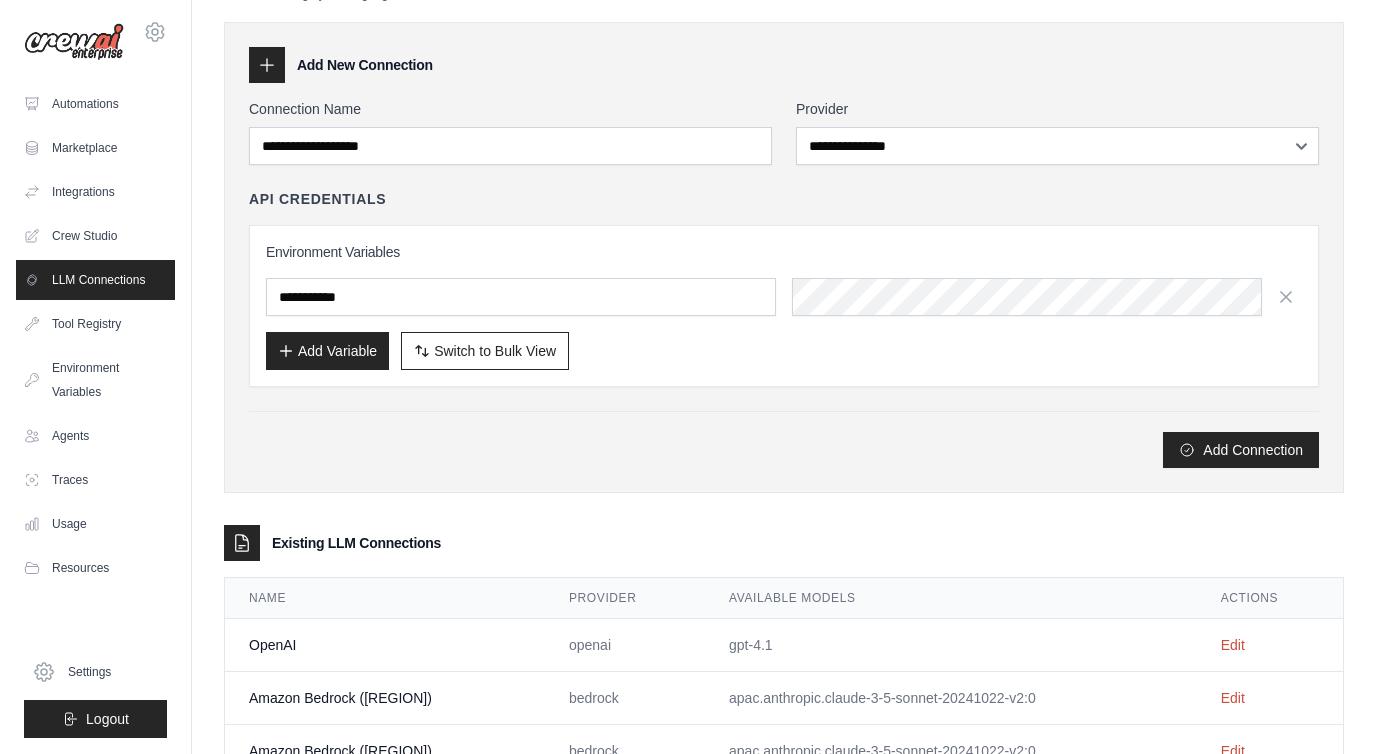 scroll, scrollTop: 0, scrollLeft: 0, axis: both 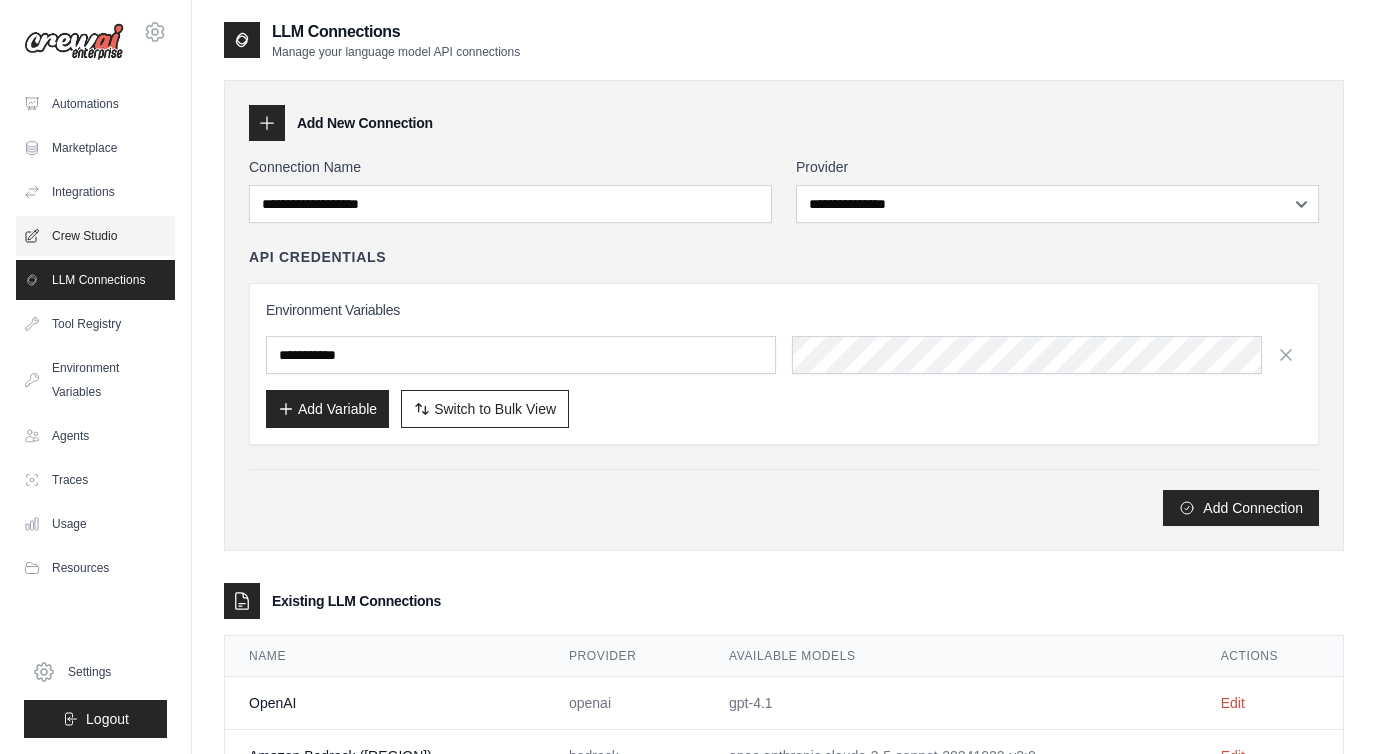 click on "Crew Studio" at bounding box center [95, 236] 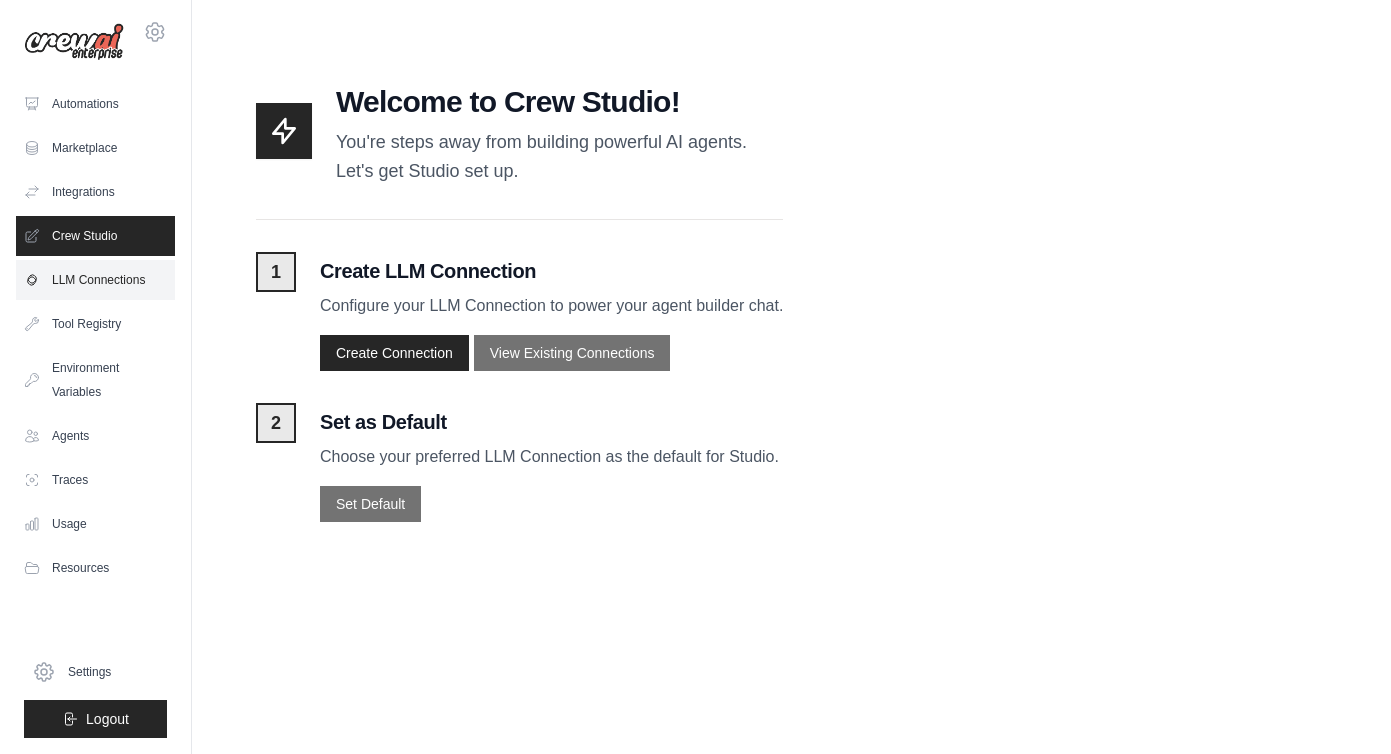 click on "LLM Connections" at bounding box center (95, 280) 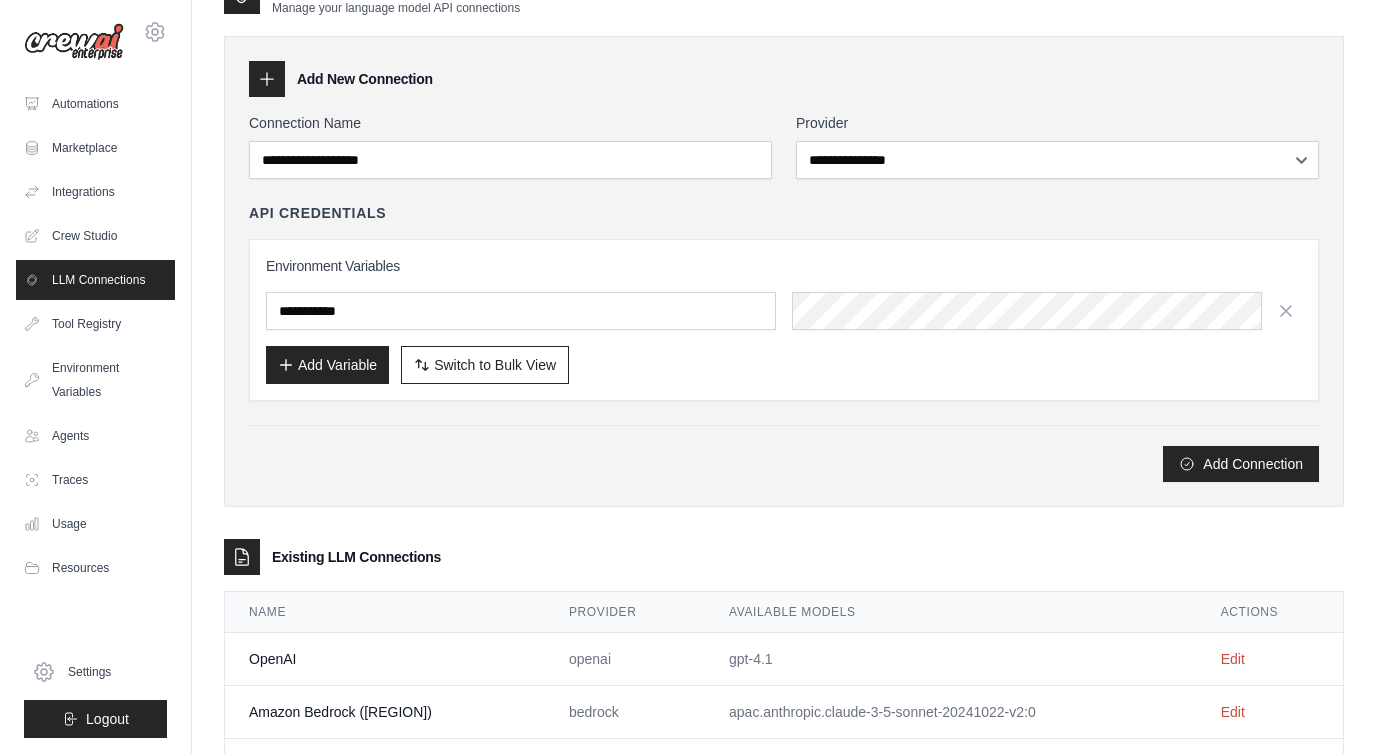scroll, scrollTop: 0, scrollLeft: 0, axis: both 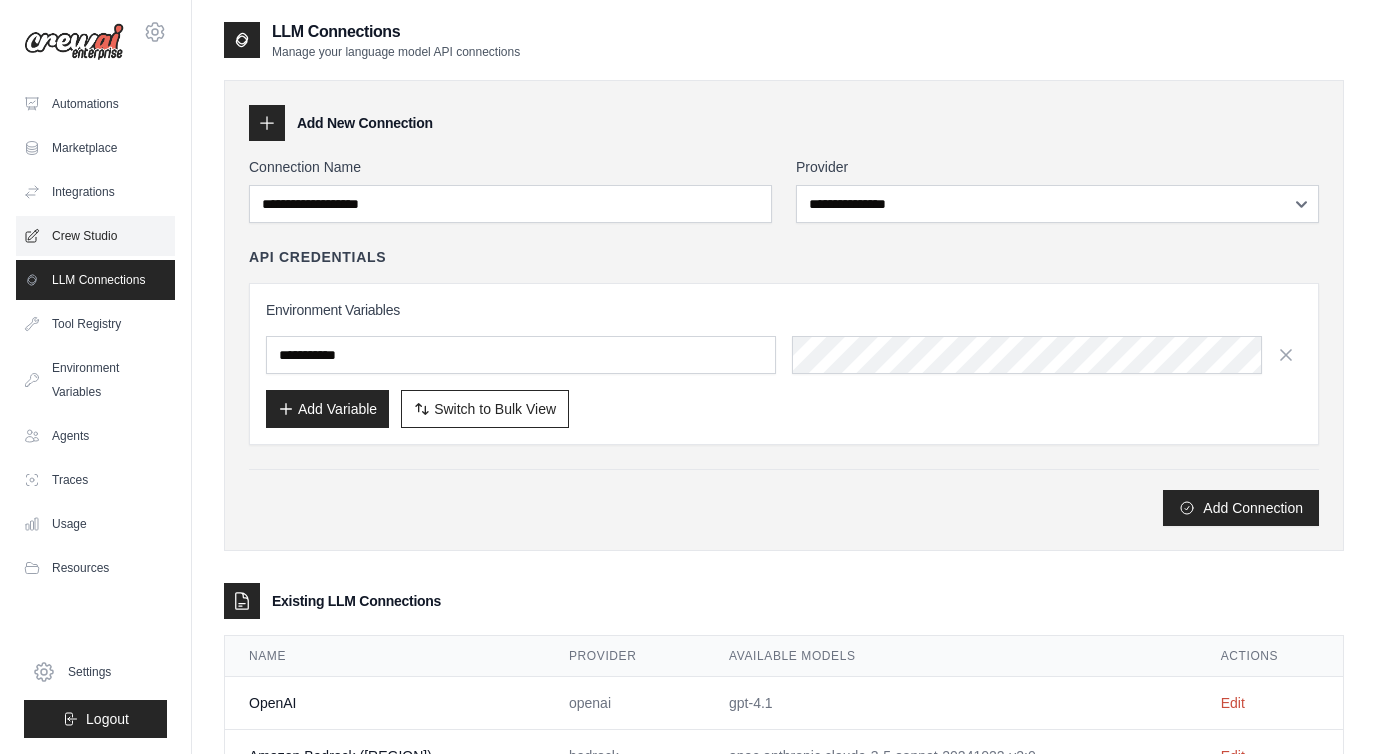 click on "Crew Studio" at bounding box center (95, 236) 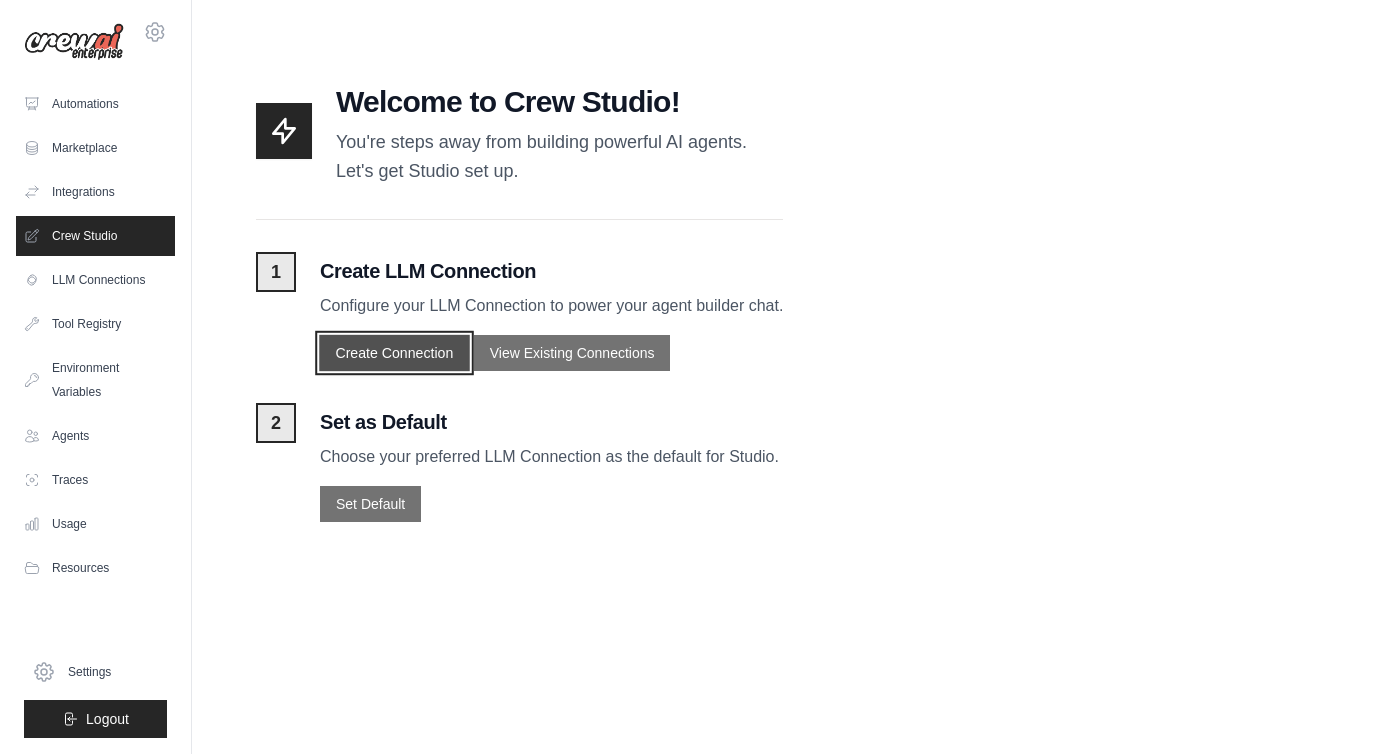 click on "Create Connection" at bounding box center [394, 352] 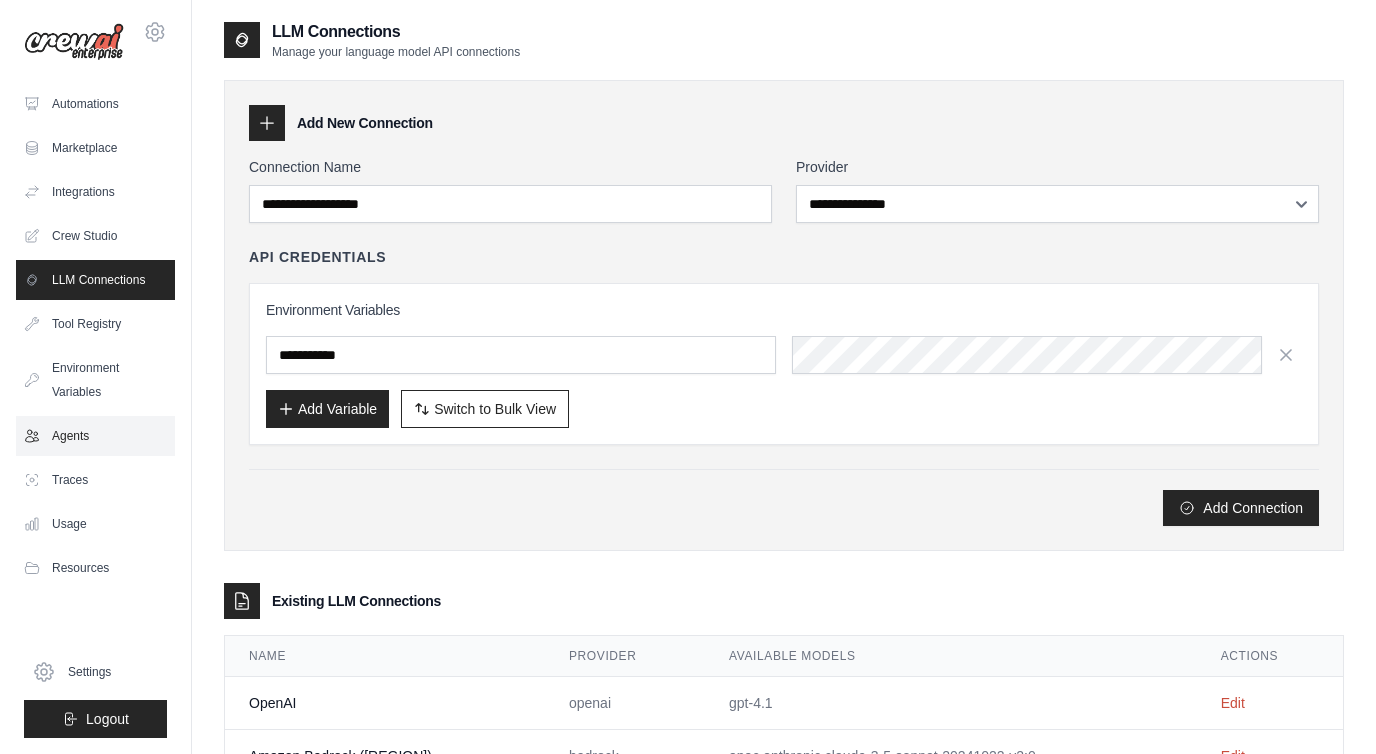 click on "Agents" at bounding box center (95, 436) 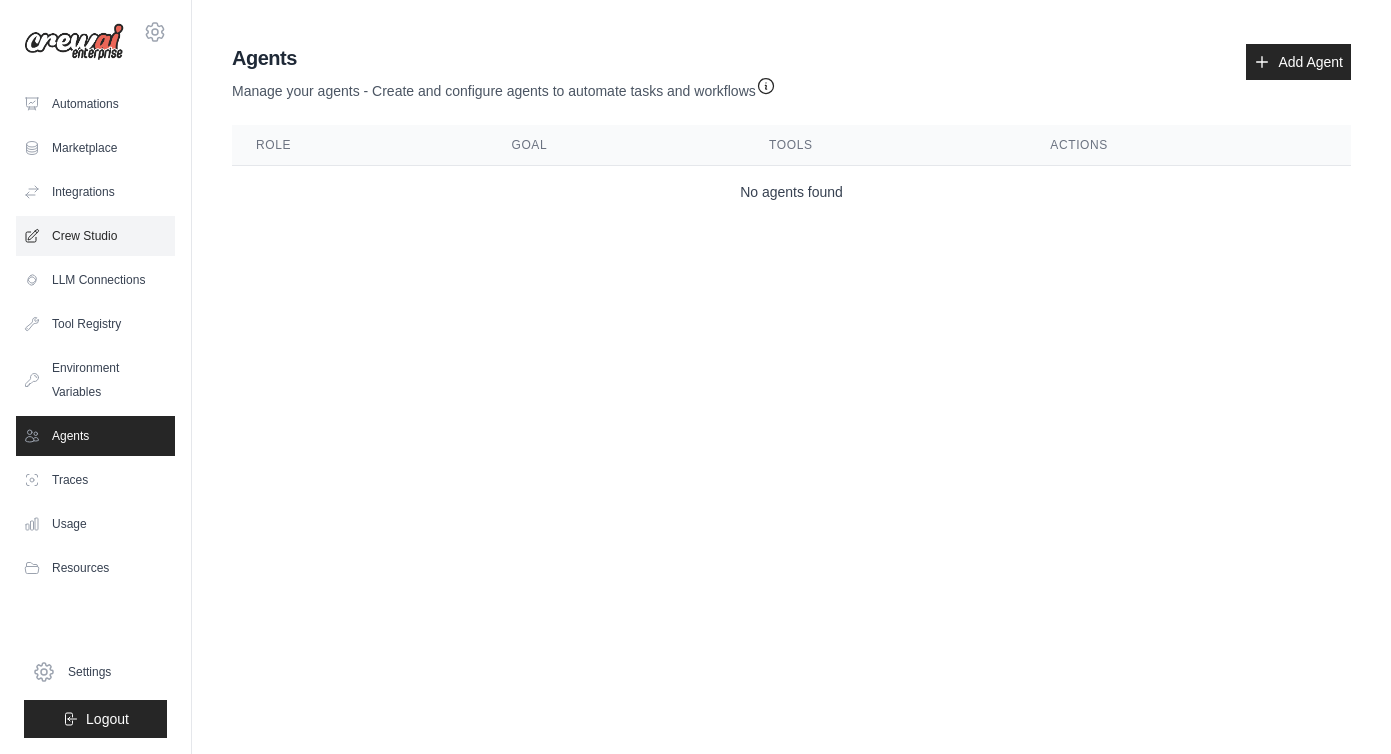 click on "Crew Studio" at bounding box center (95, 236) 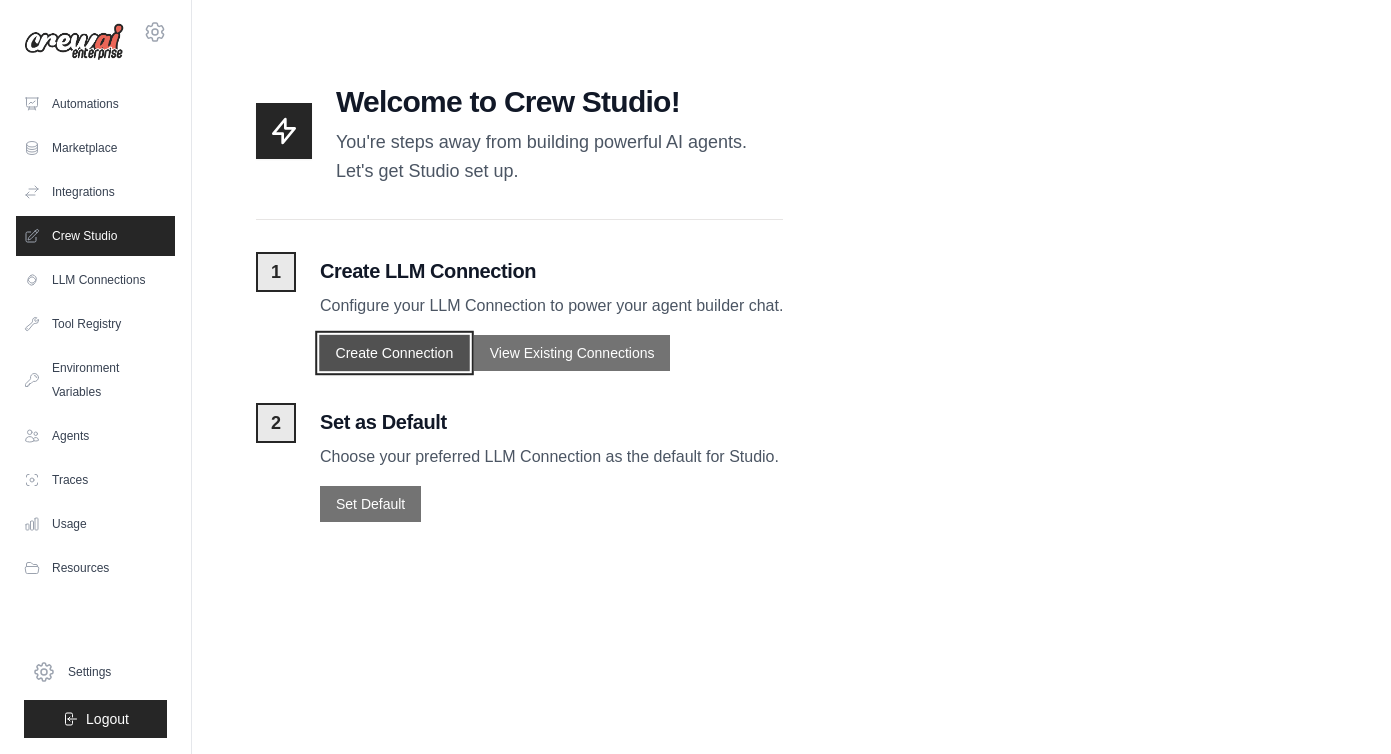 click on "Create Connection" at bounding box center [394, 352] 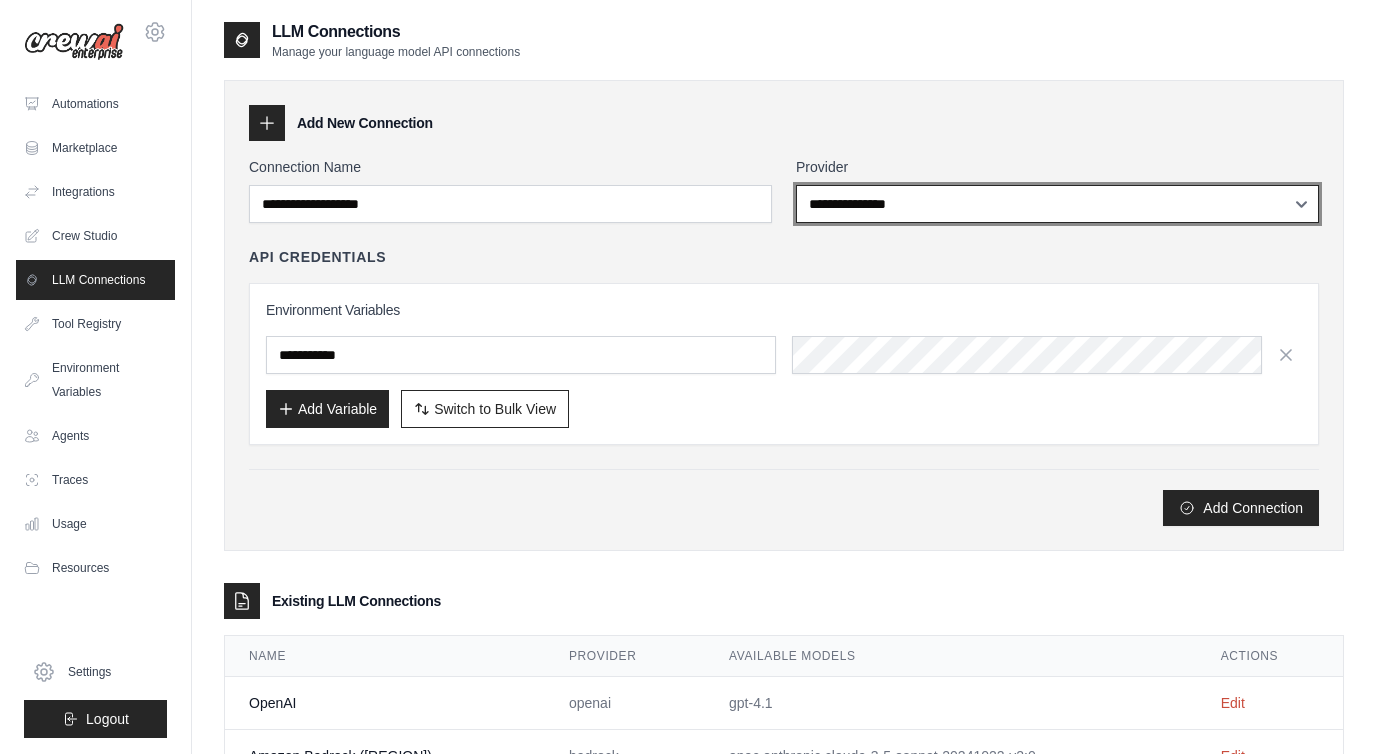 click on "**********" at bounding box center (1057, 204) 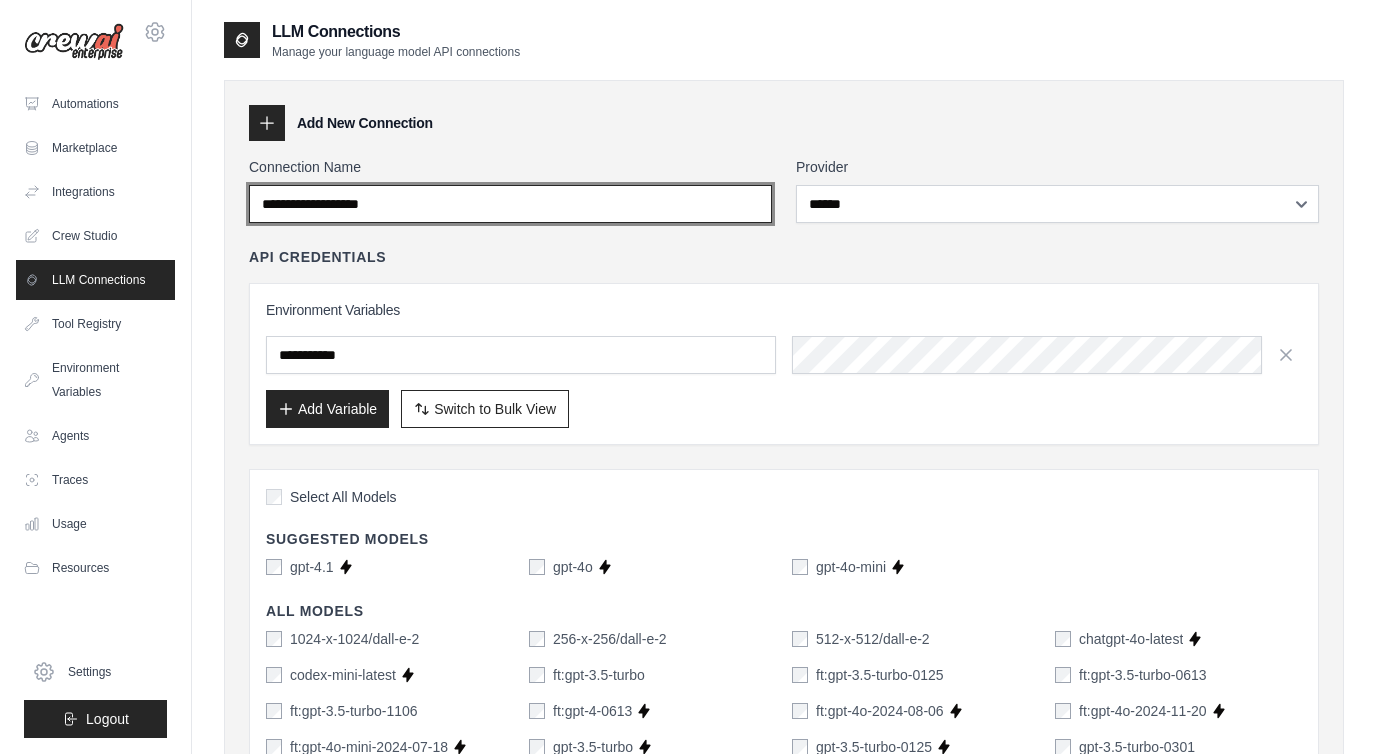 click on "Connection Name" at bounding box center (510, 204) 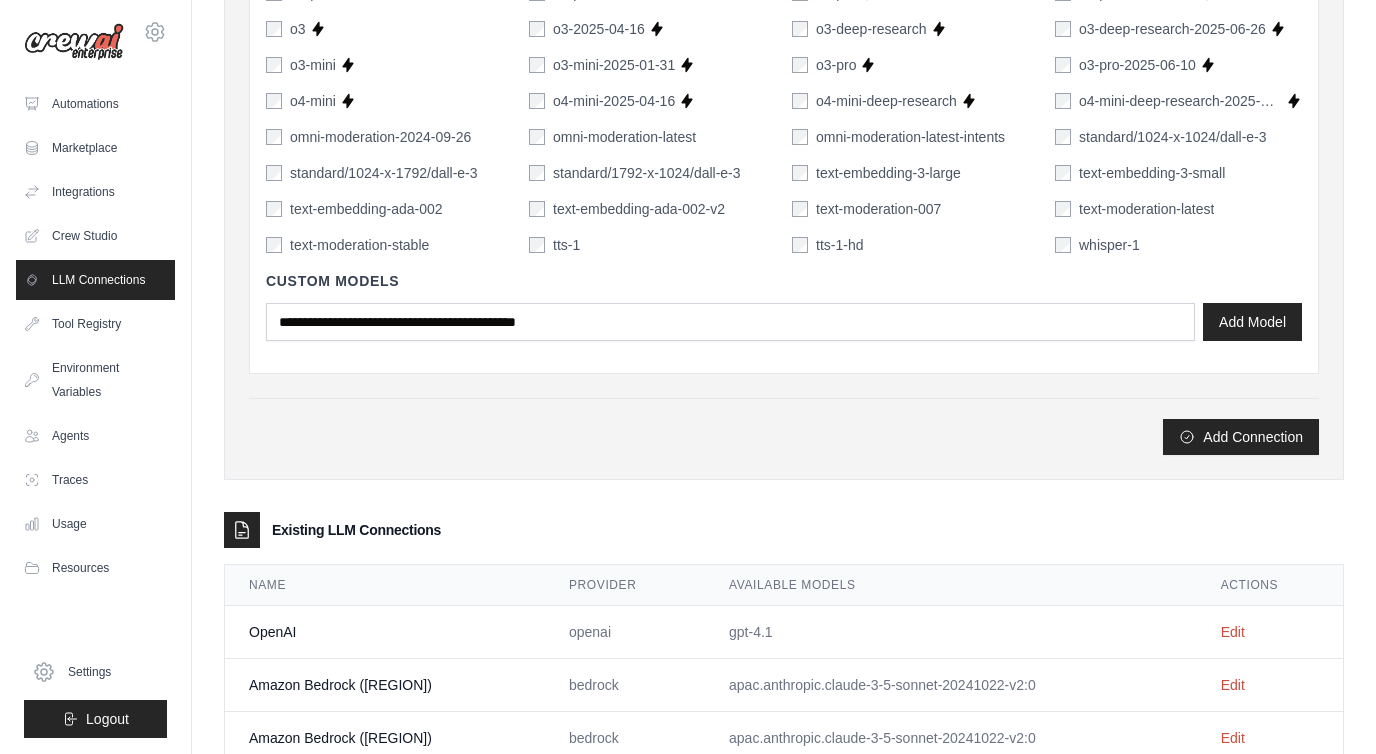 scroll, scrollTop: 1370, scrollLeft: 0, axis: vertical 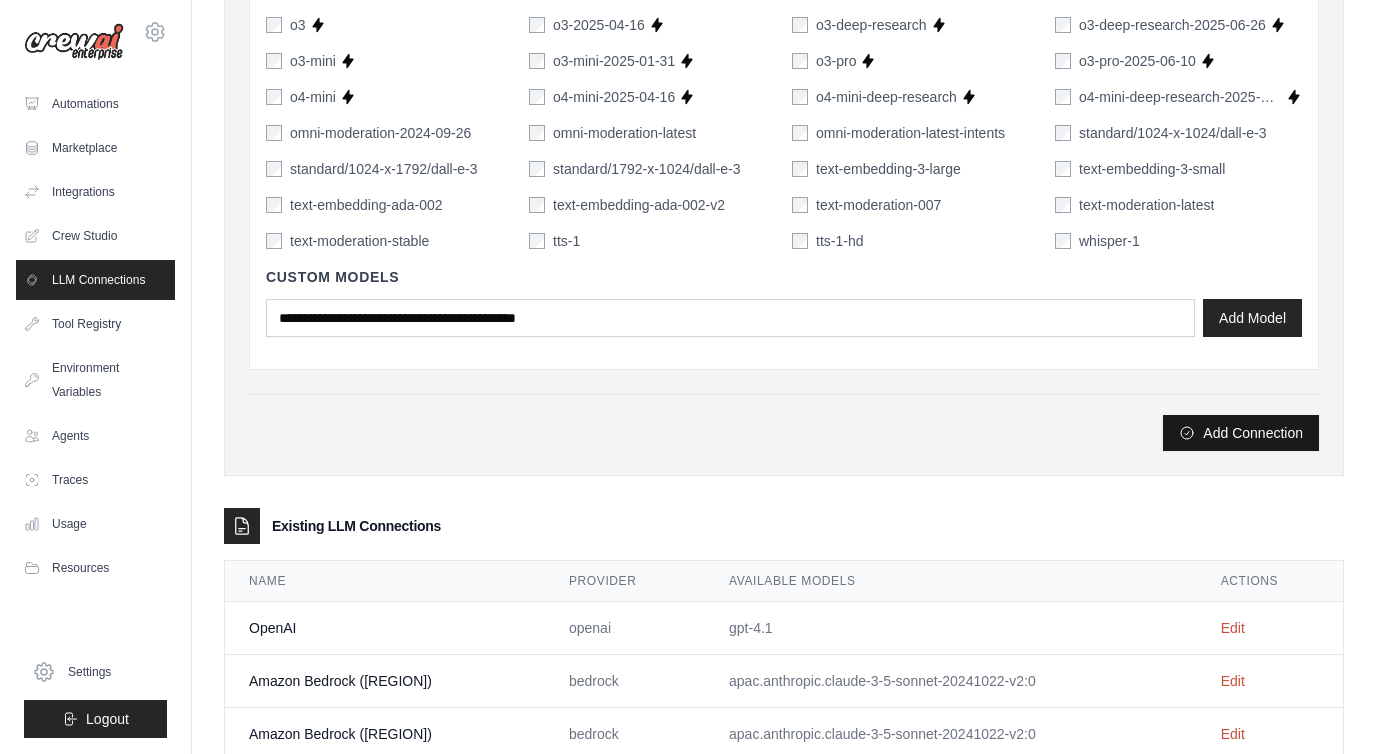 type on "*******" 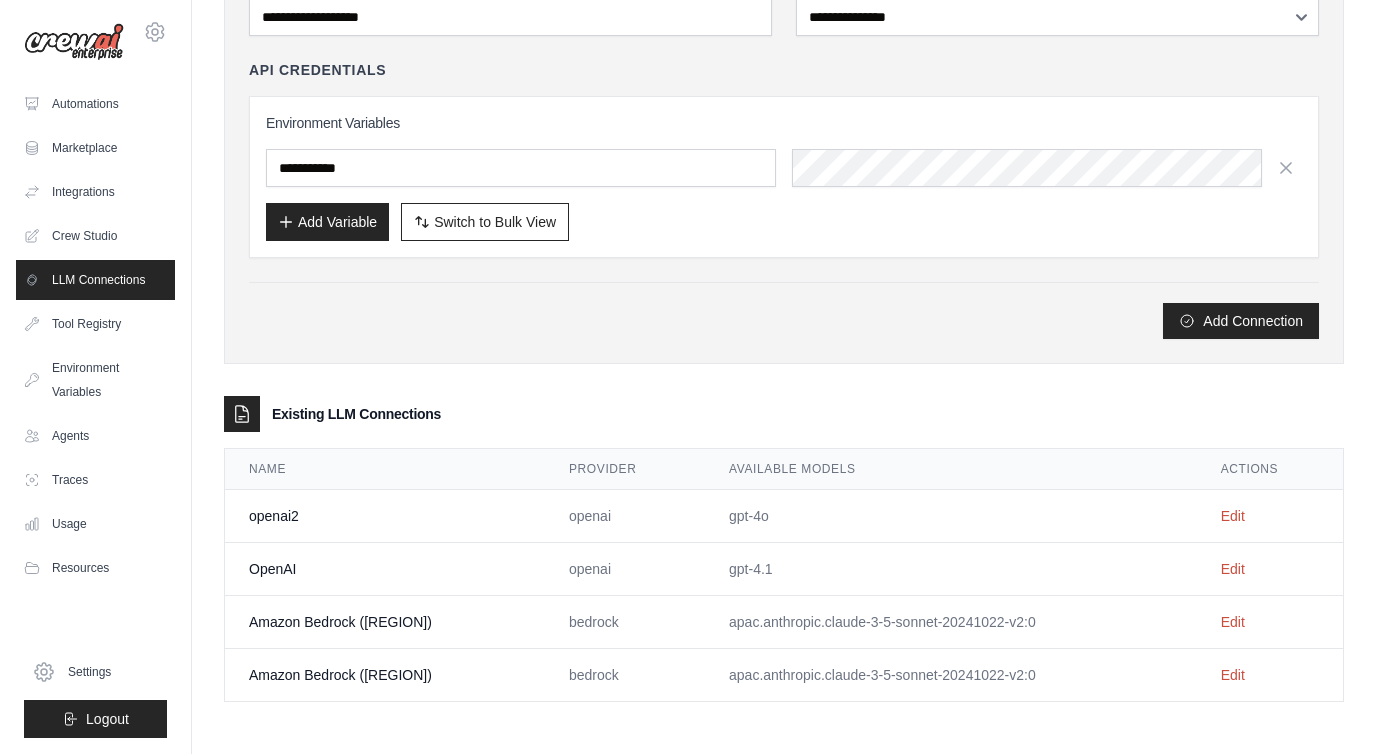 scroll, scrollTop: 0, scrollLeft: 0, axis: both 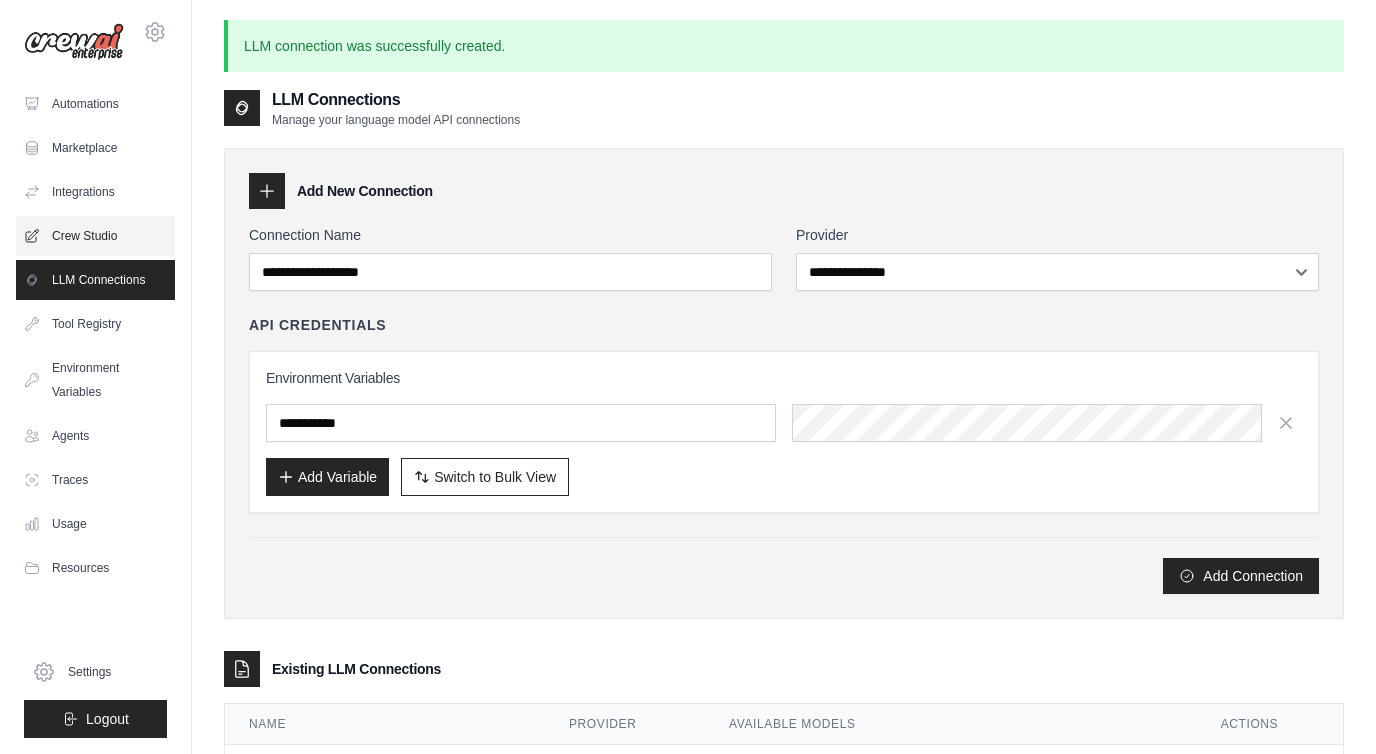 click on "Crew Studio" at bounding box center (95, 236) 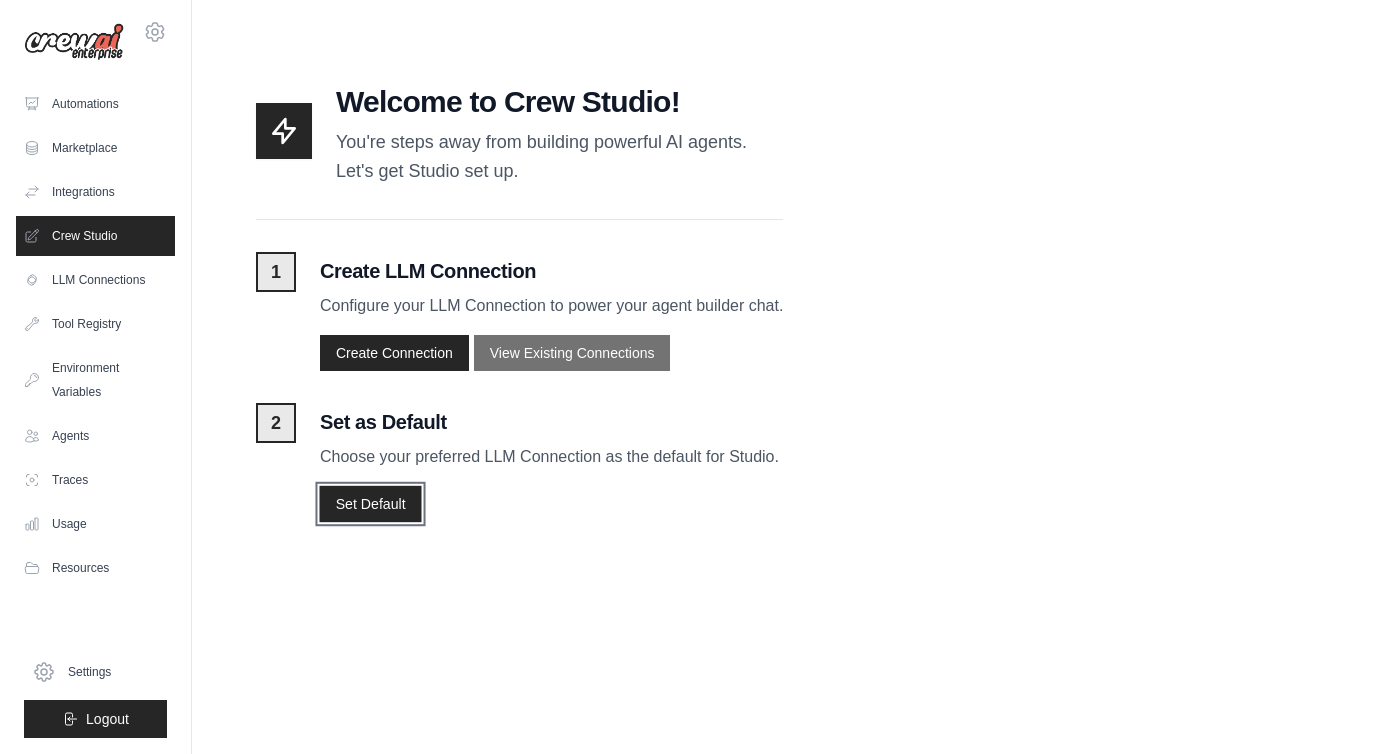 click on "Set Default" at bounding box center [370, 503] 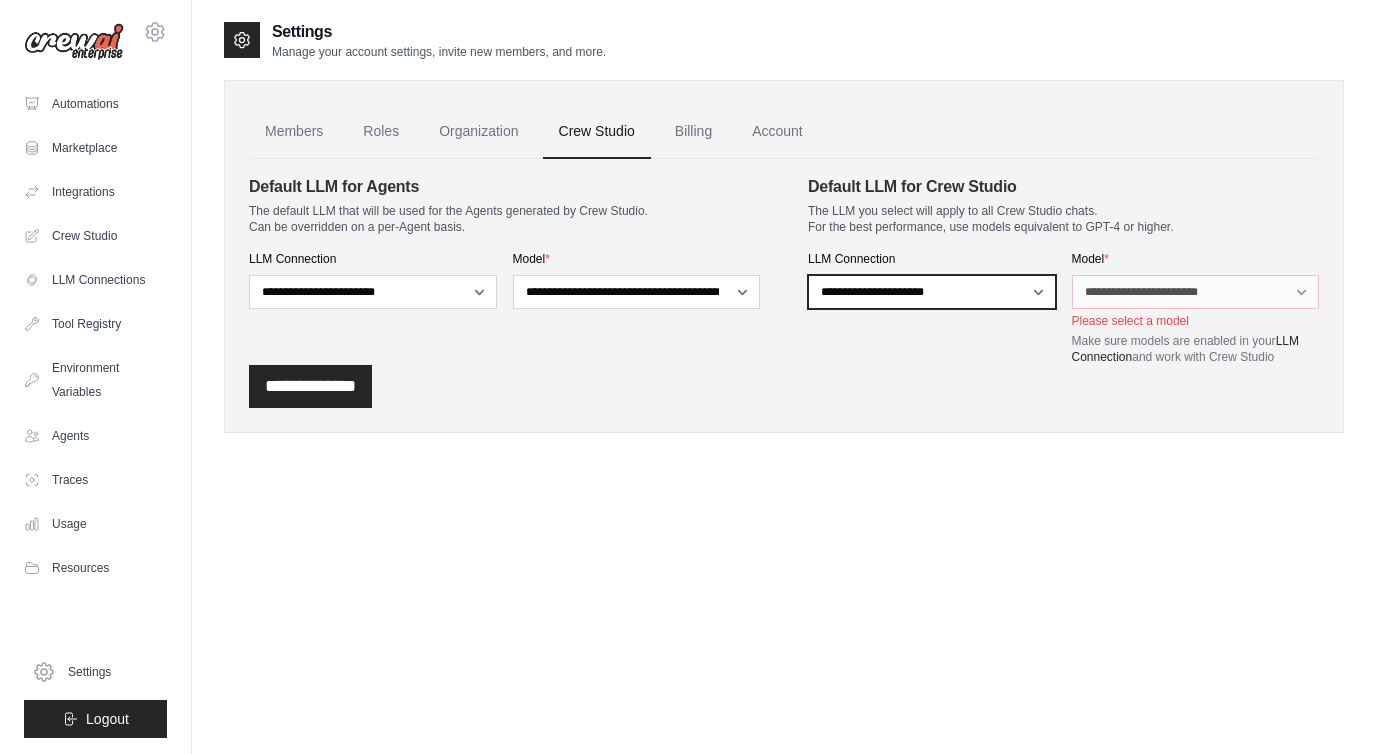 click on "**********" at bounding box center (932, 292) 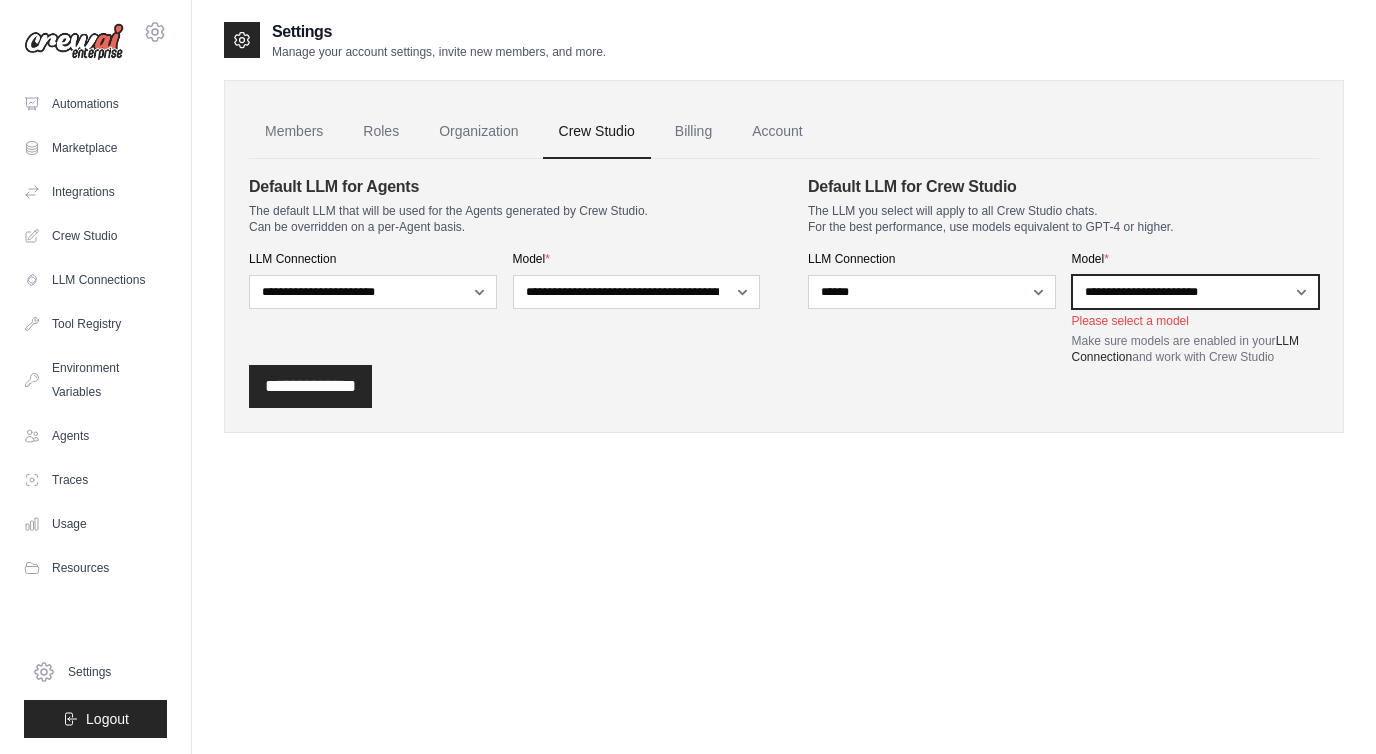 click on "**********" at bounding box center (1196, 292) 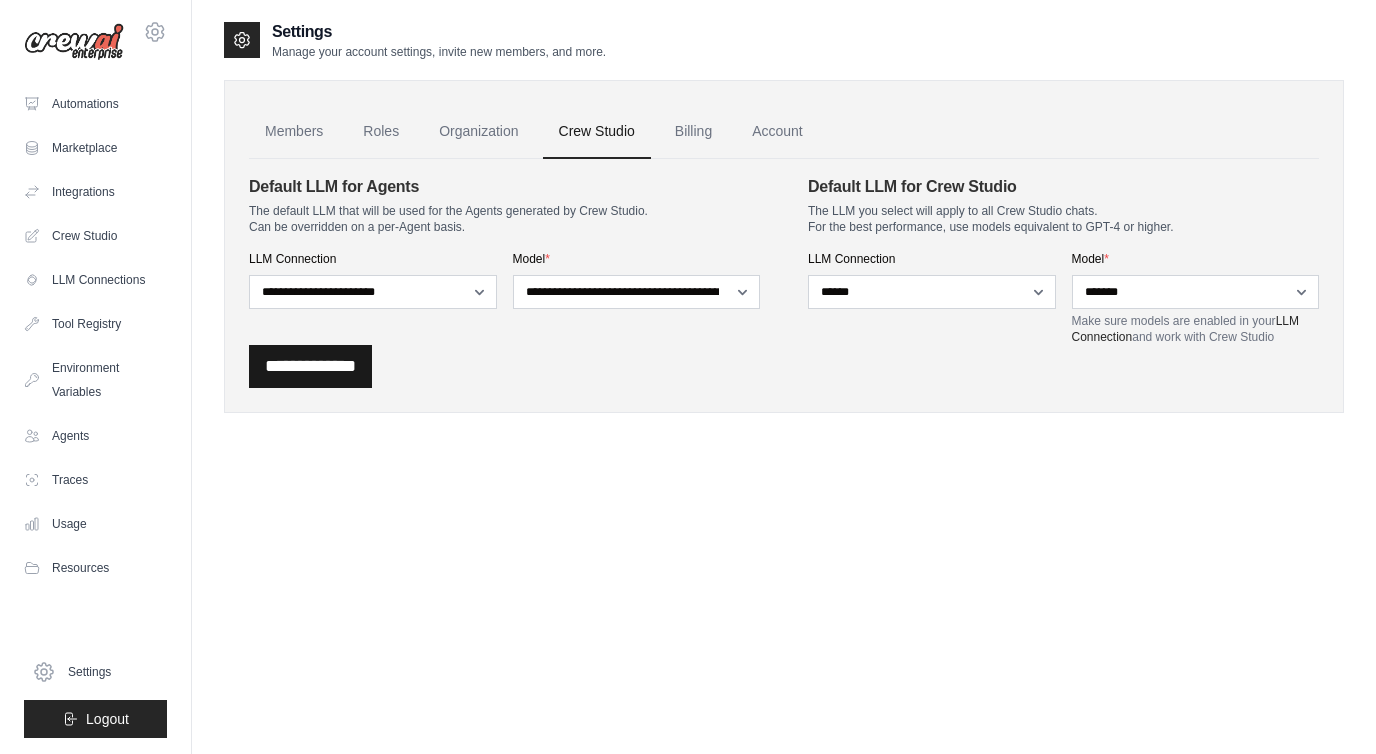 click on "**********" at bounding box center [310, 366] 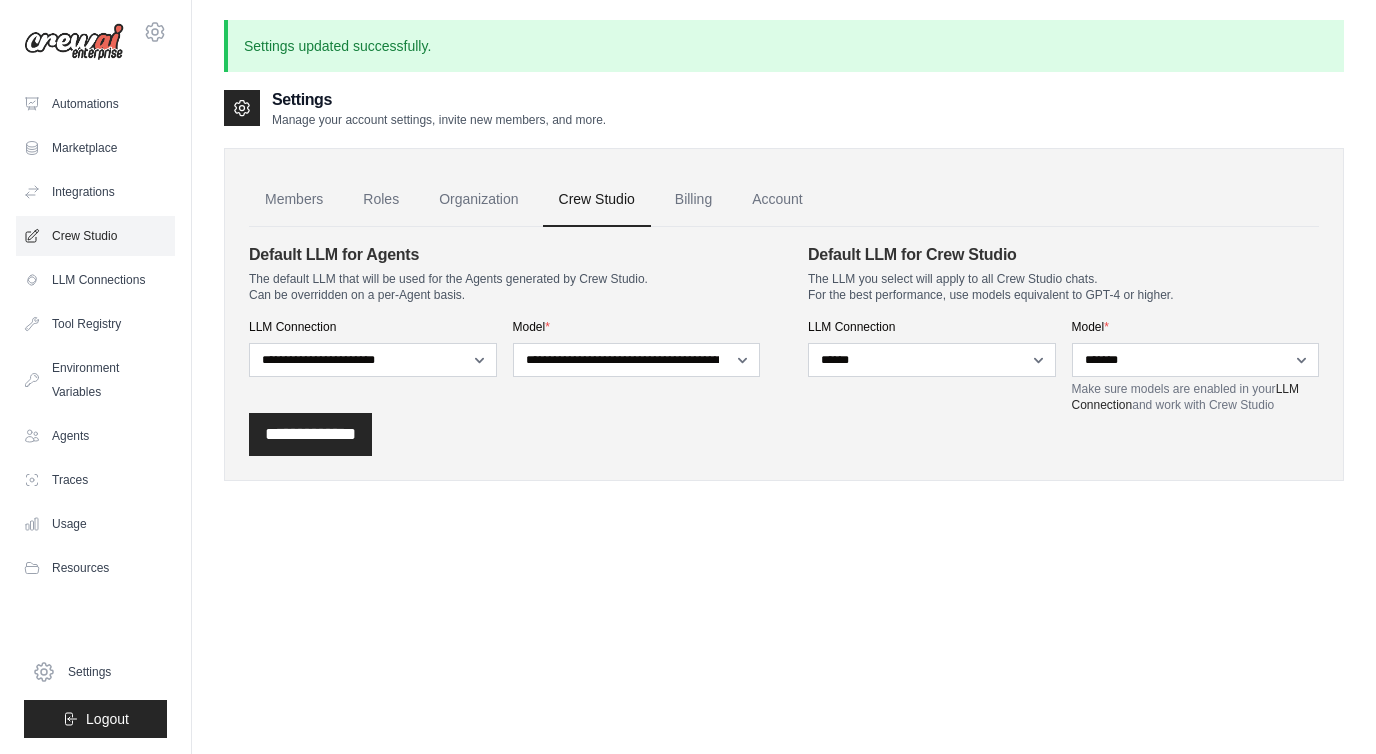 click on "Crew Studio" at bounding box center [95, 236] 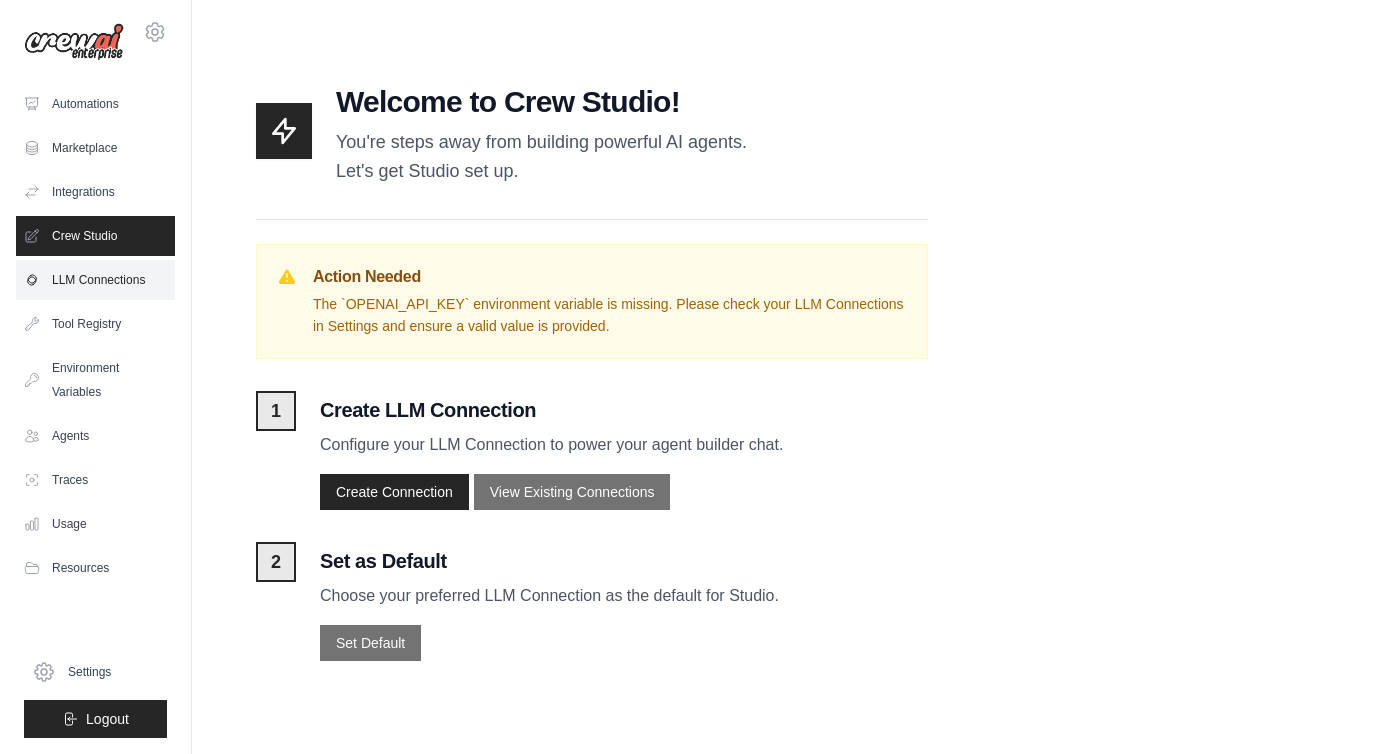 click on "LLM Connections" at bounding box center (95, 280) 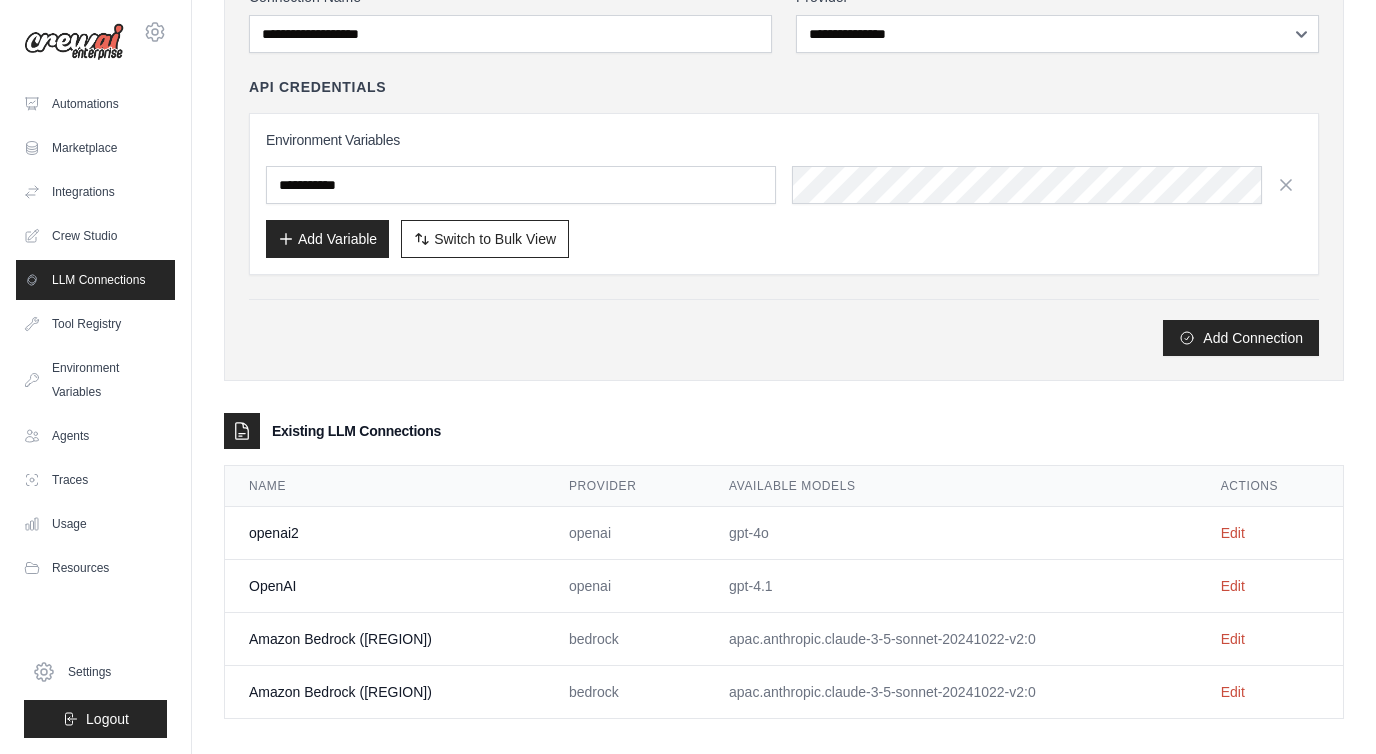 scroll, scrollTop: 187, scrollLeft: 0, axis: vertical 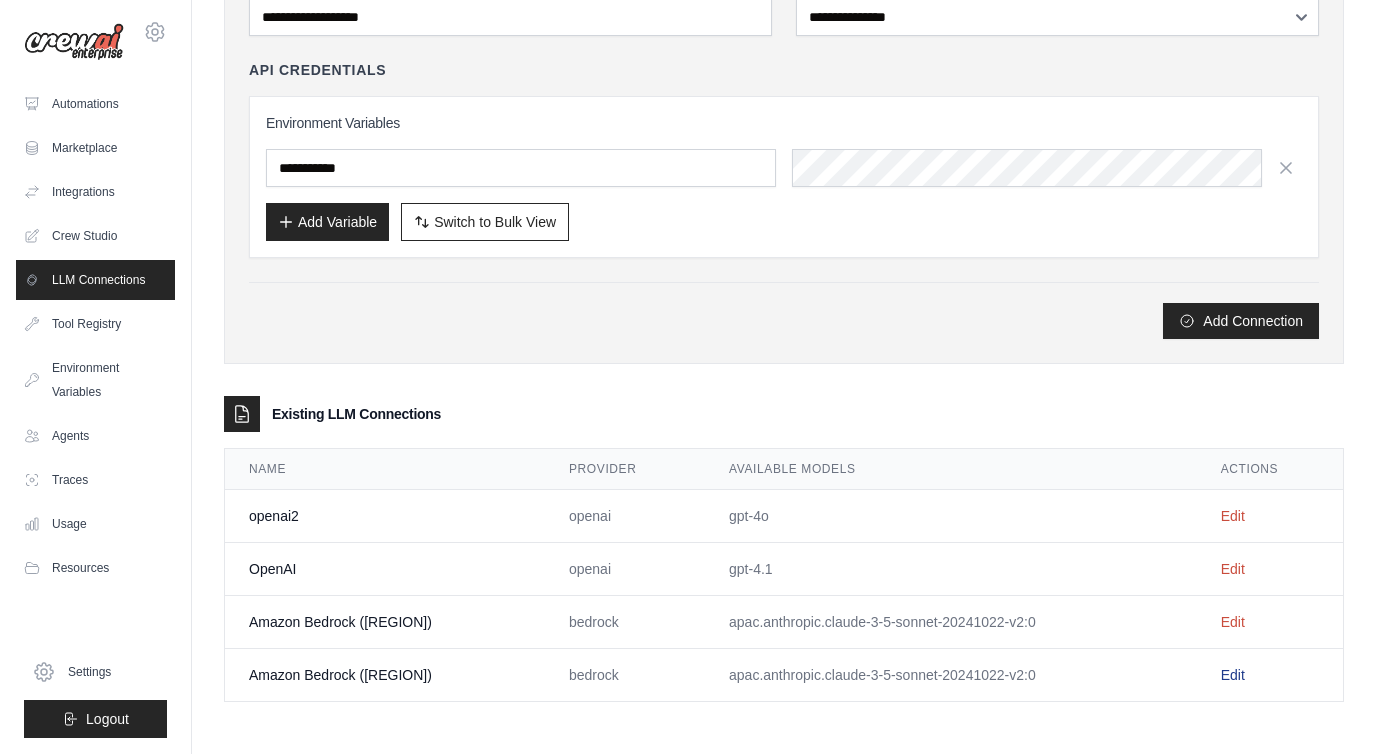 click on "Edit" at bounding box center (1233, 675) 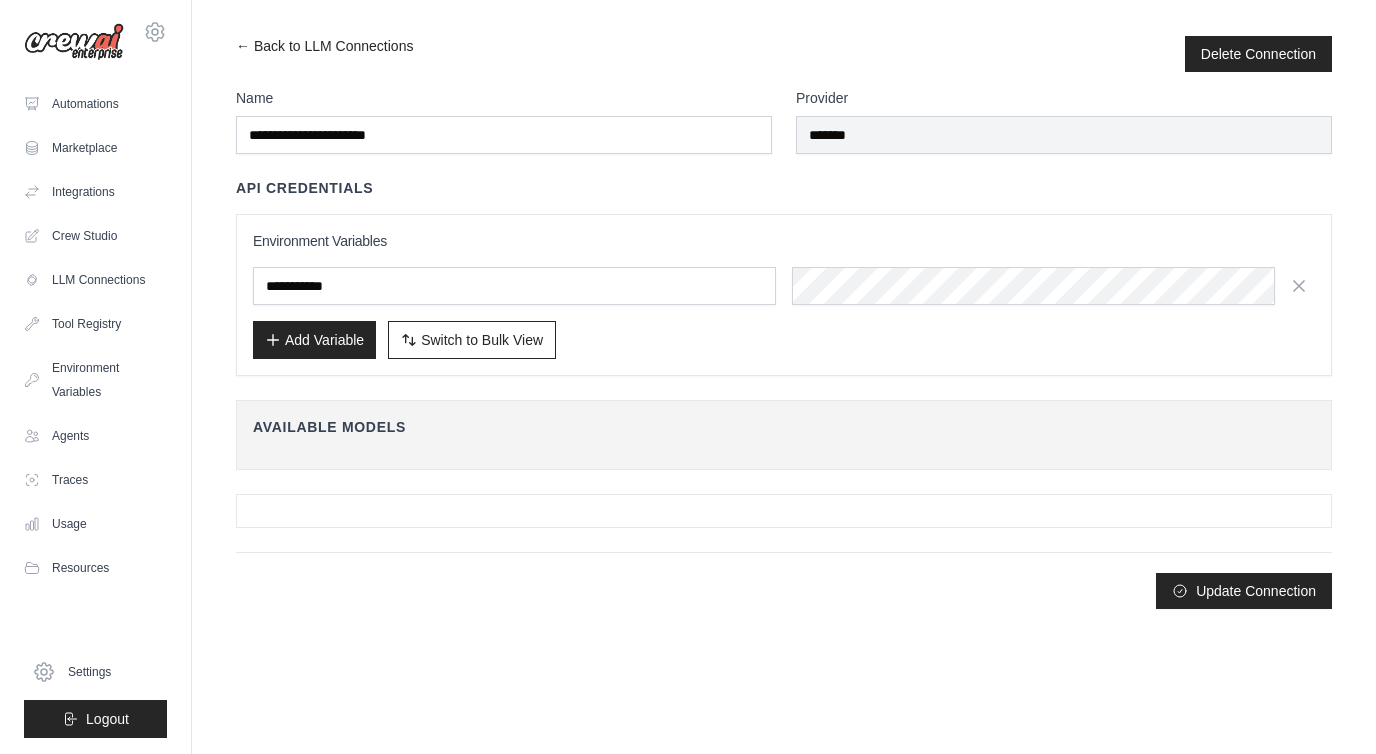scroll, scrollTop: 0, scrollLeft: 0, axis: both 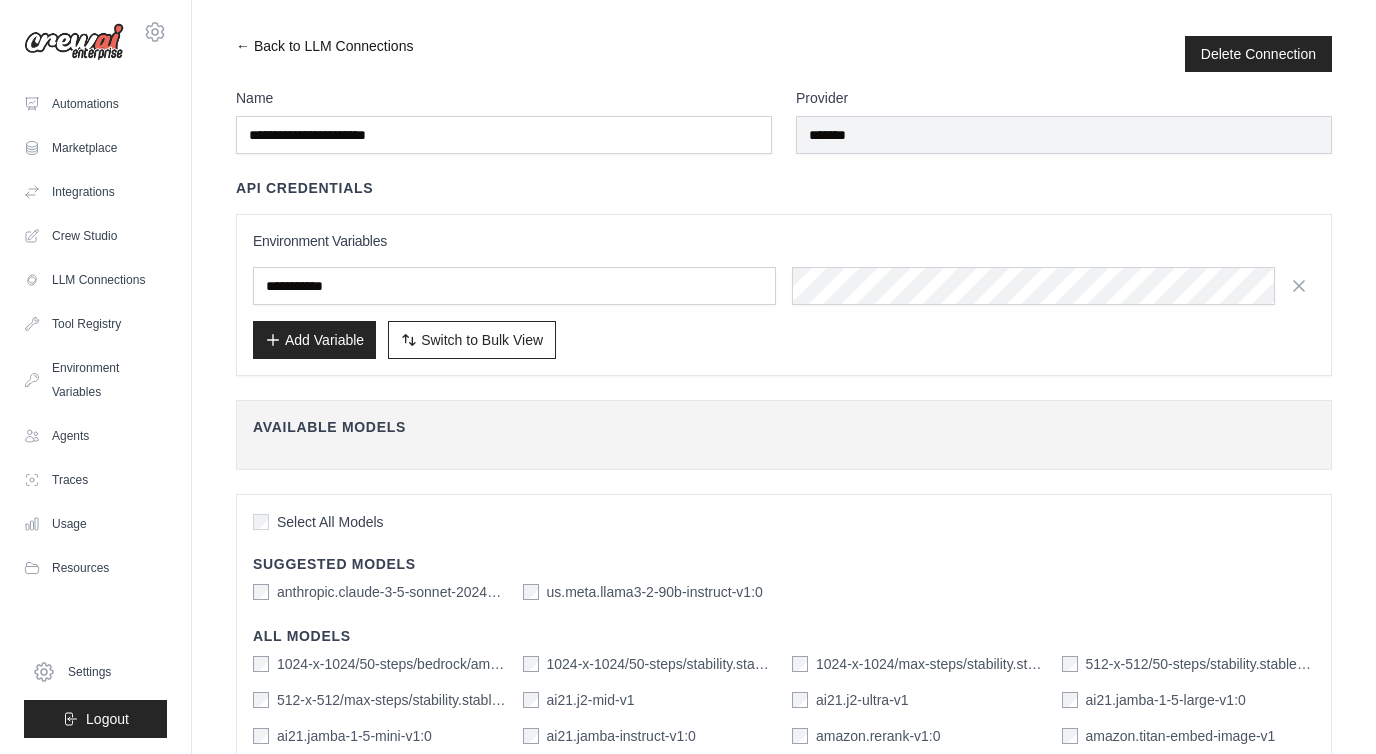 click on "← Back to LLM Connections" at bounding box center [324, 54] 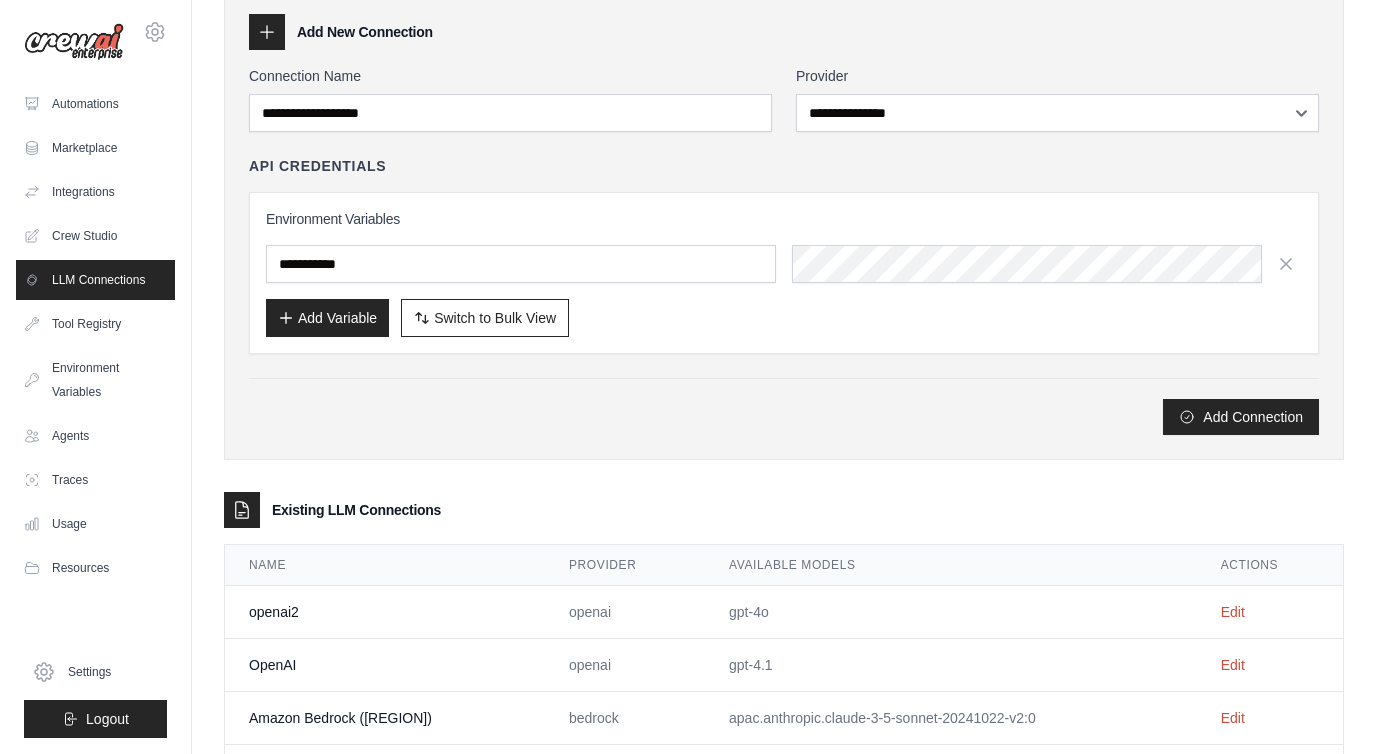 scroll, scrollTop: 187, scrollLeft: 0, axis: vertical 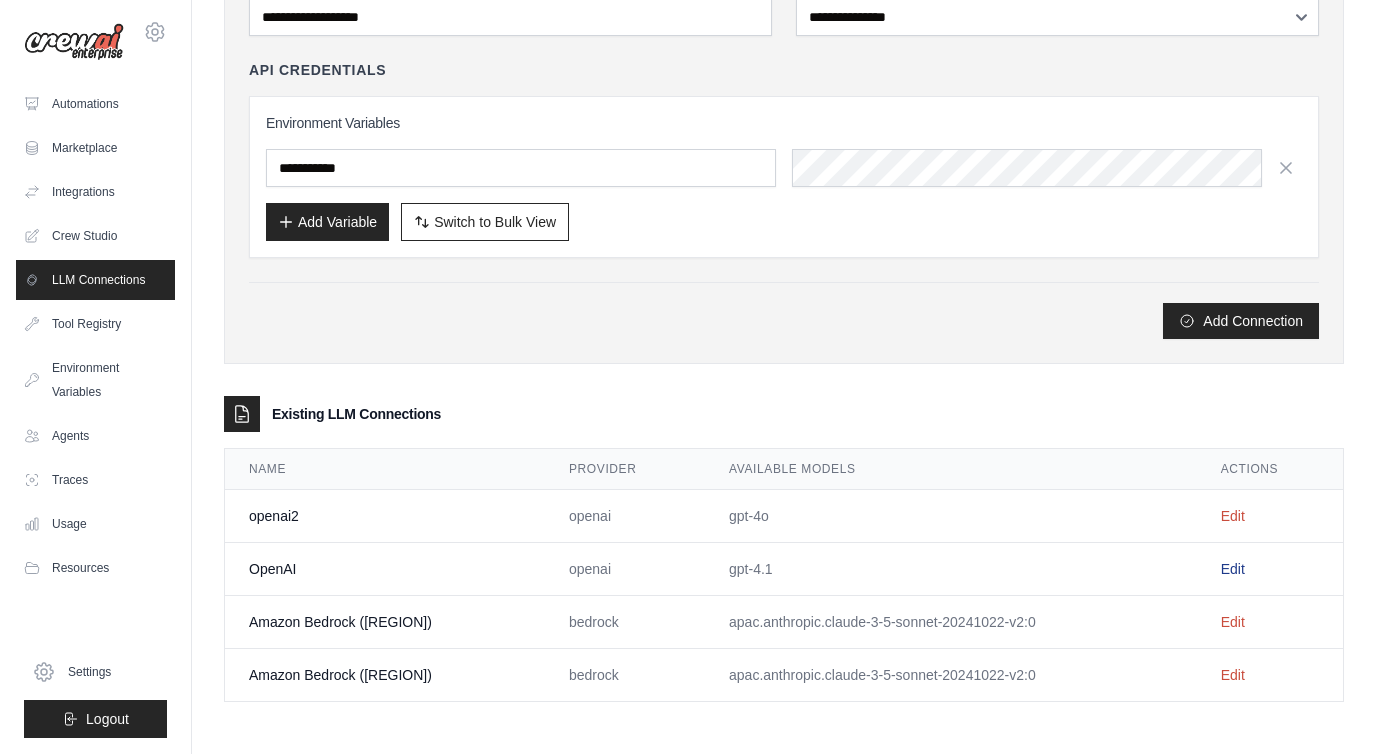 click on "Edit" at bounding box center (1233, 569) 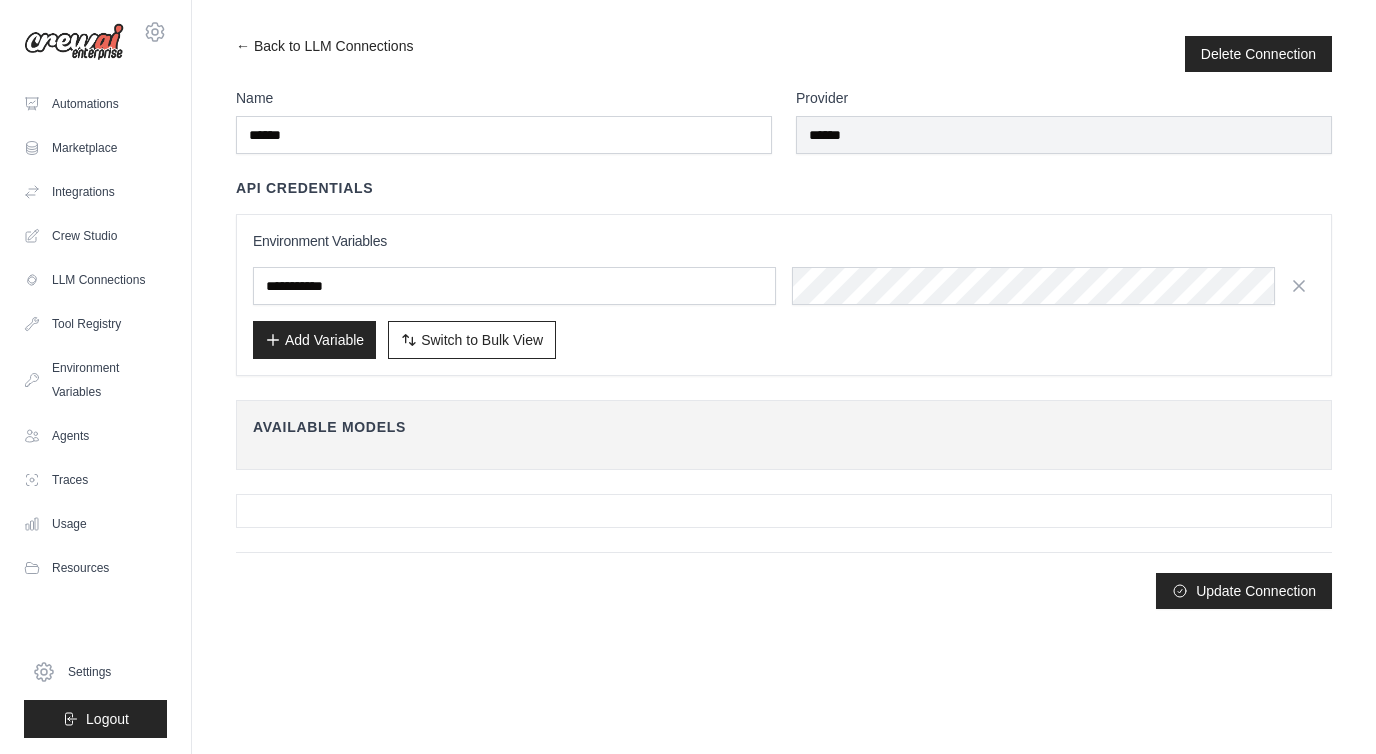 scroll, scrollTop: 0, scrollLeft: 0, axis: both 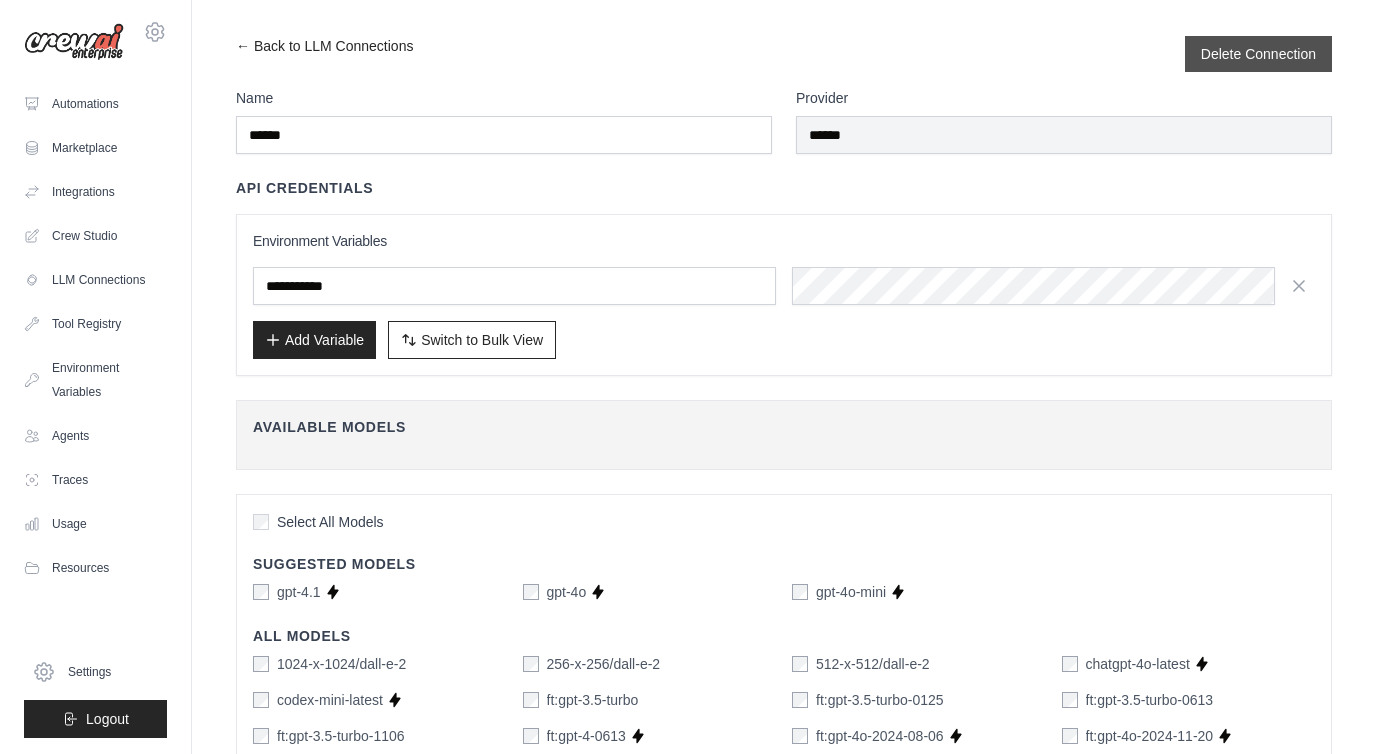 click on "Delete Connection" at bounding box center (1258, 54) 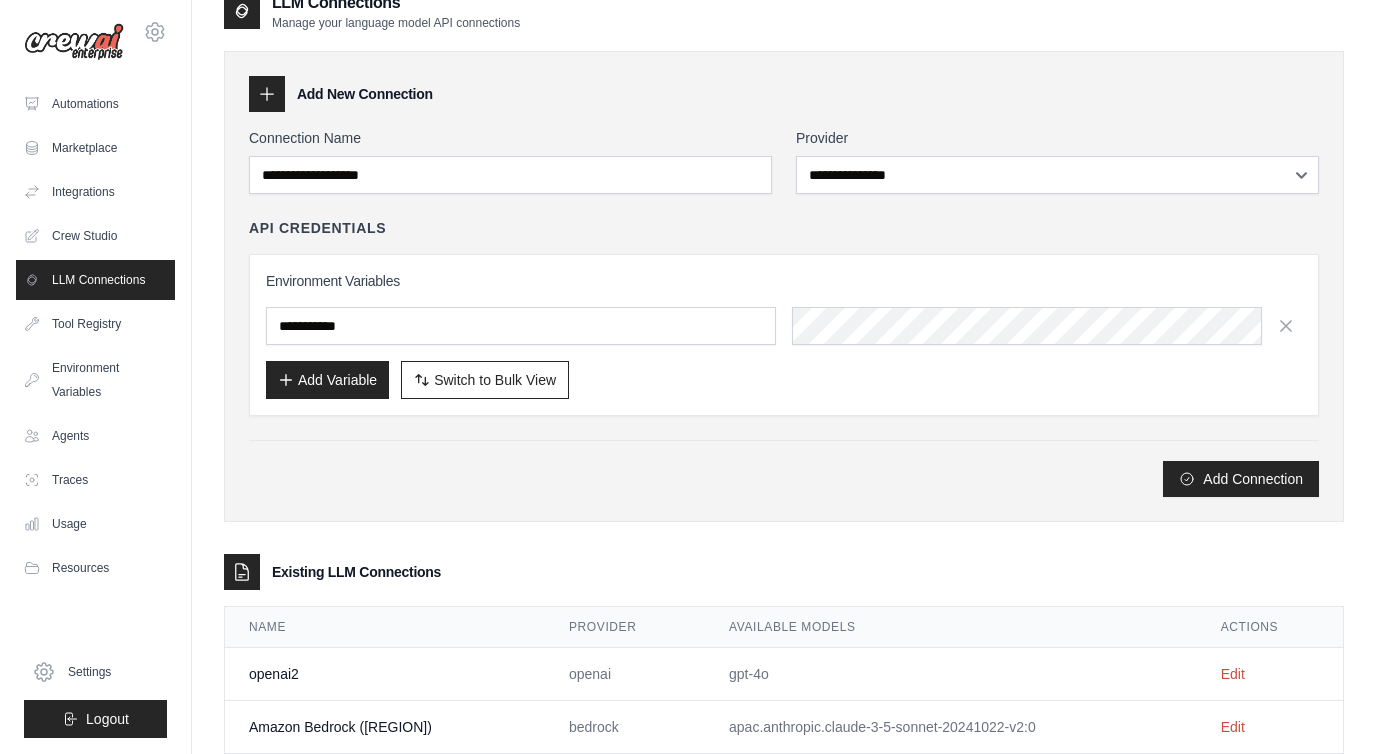 scroll, scrollTop: 202, scrollLeft: 0, axis: vertical 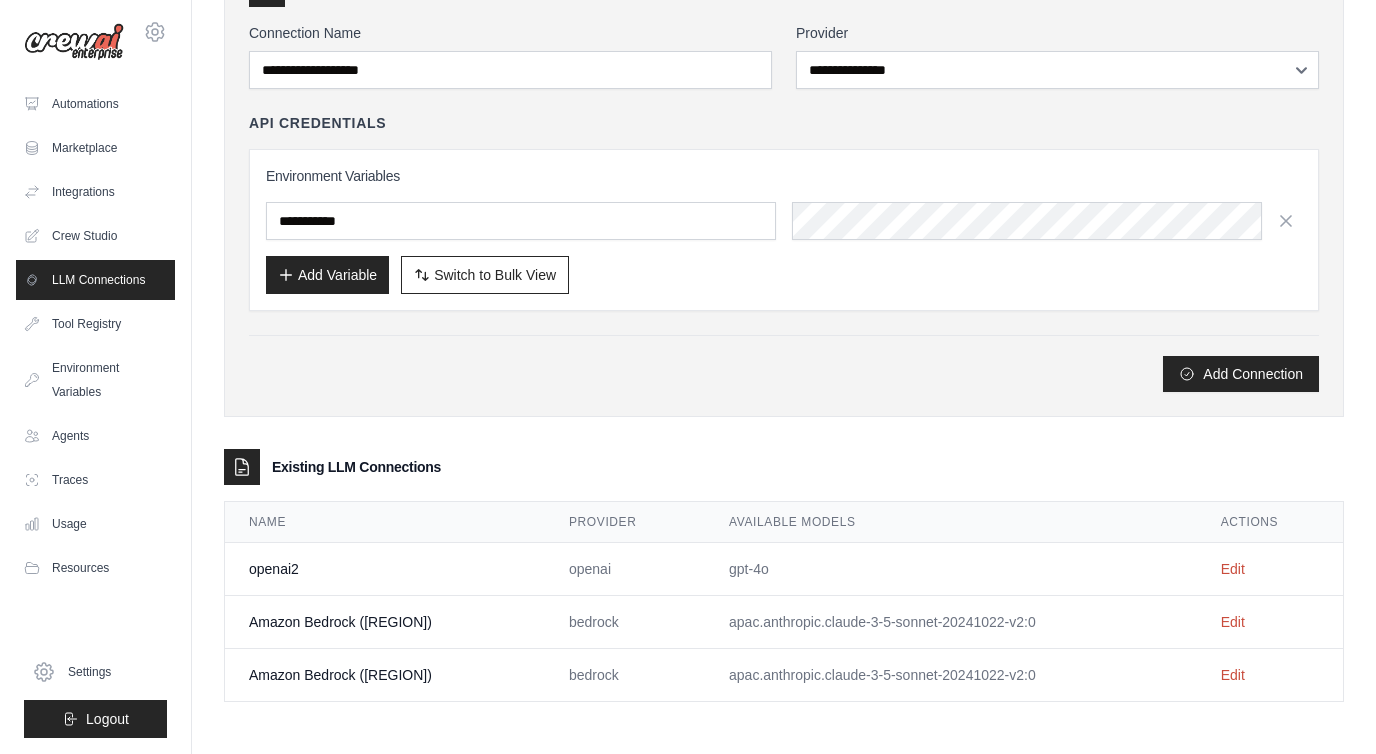 click on "Edit" at bounding box center [1270, 569] 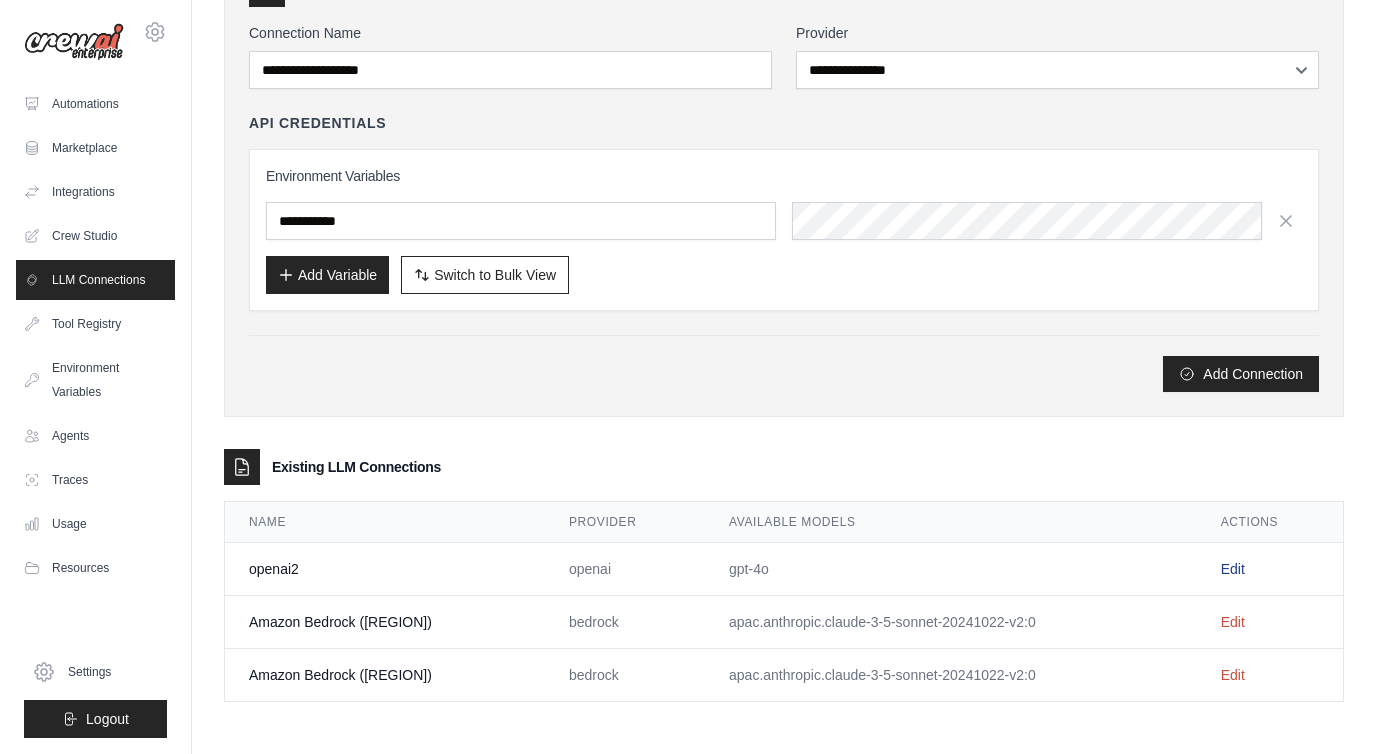 click on "Edit" at bounding box center (1233, 569) 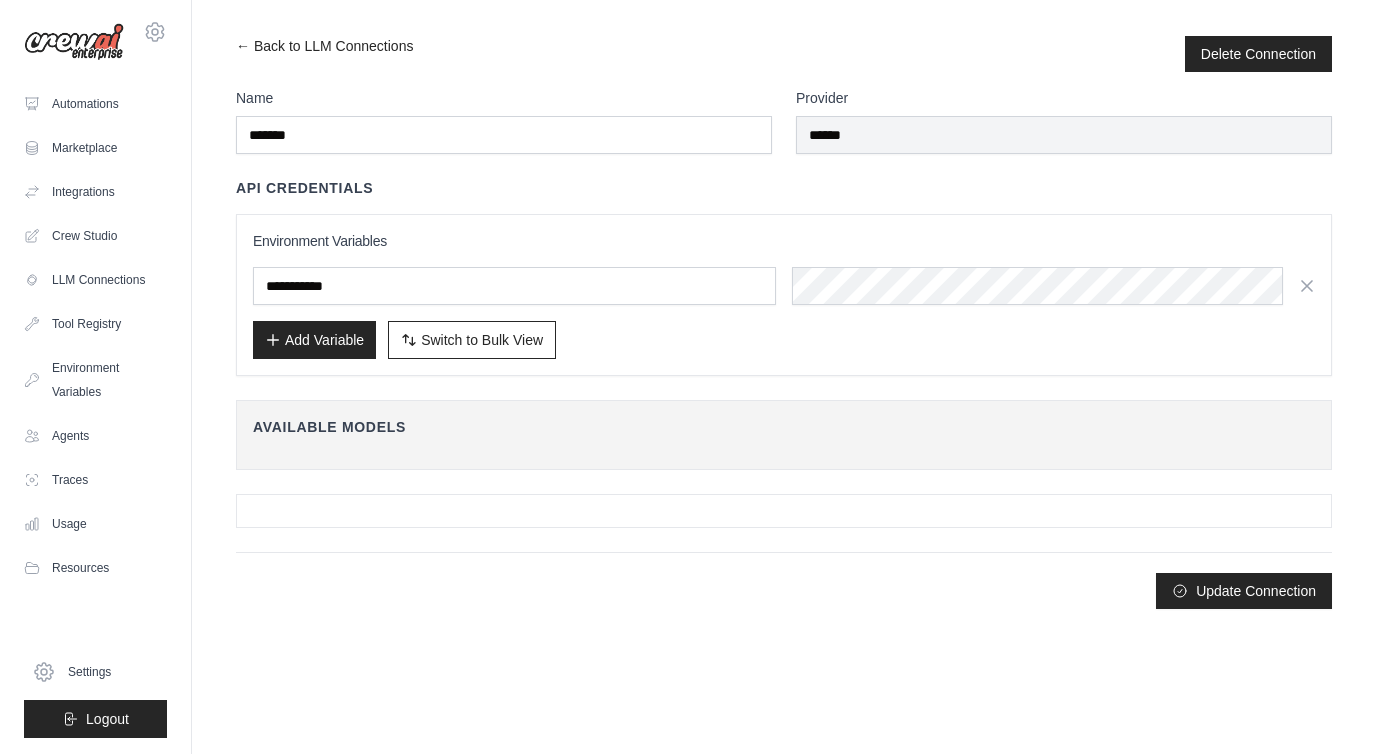 scroll, scrollTop: 0, scrollLeft: 0, axis: both 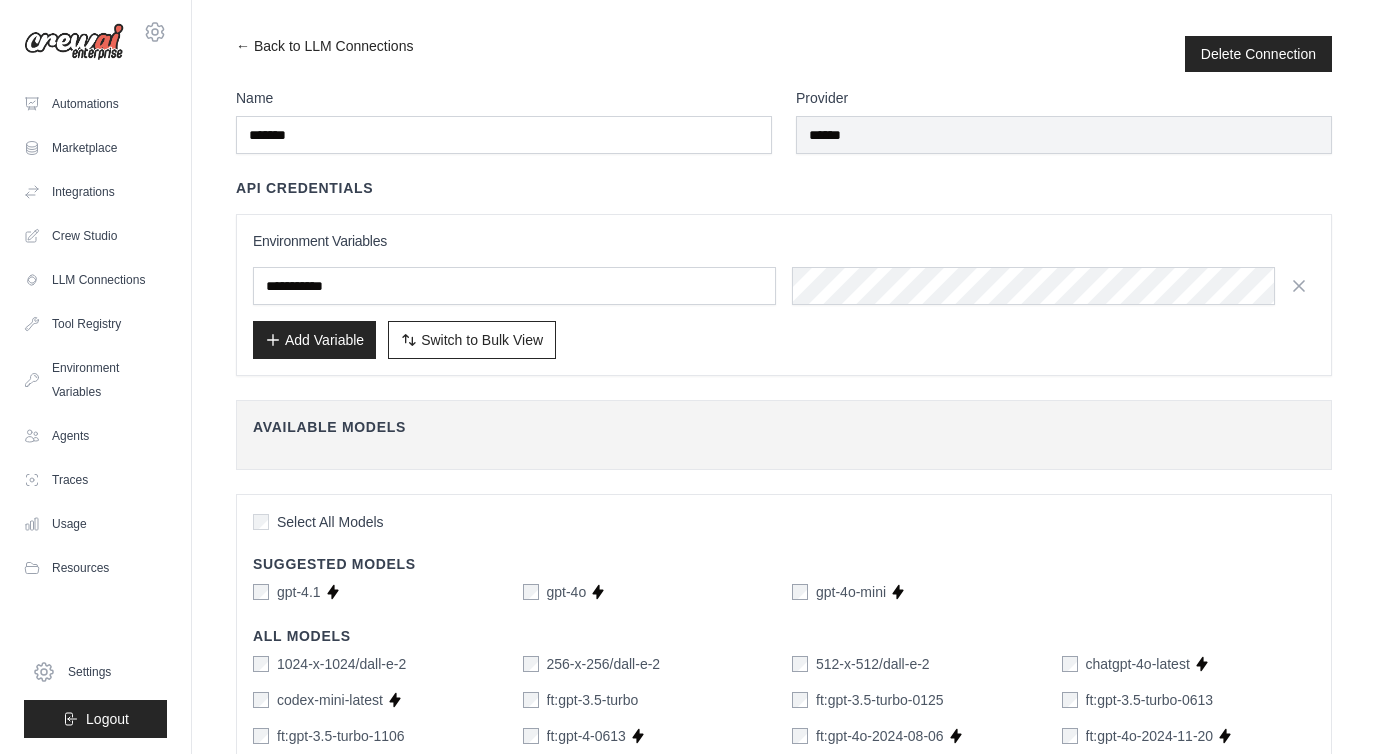 click on "← Back to LLM Connections
Delete Connection
Name
*******
Provider
******
API Credentials
Environment Variables
Add Variable
Switch to Bulk View
Switch to Table View" at bounding box center [784, 933] 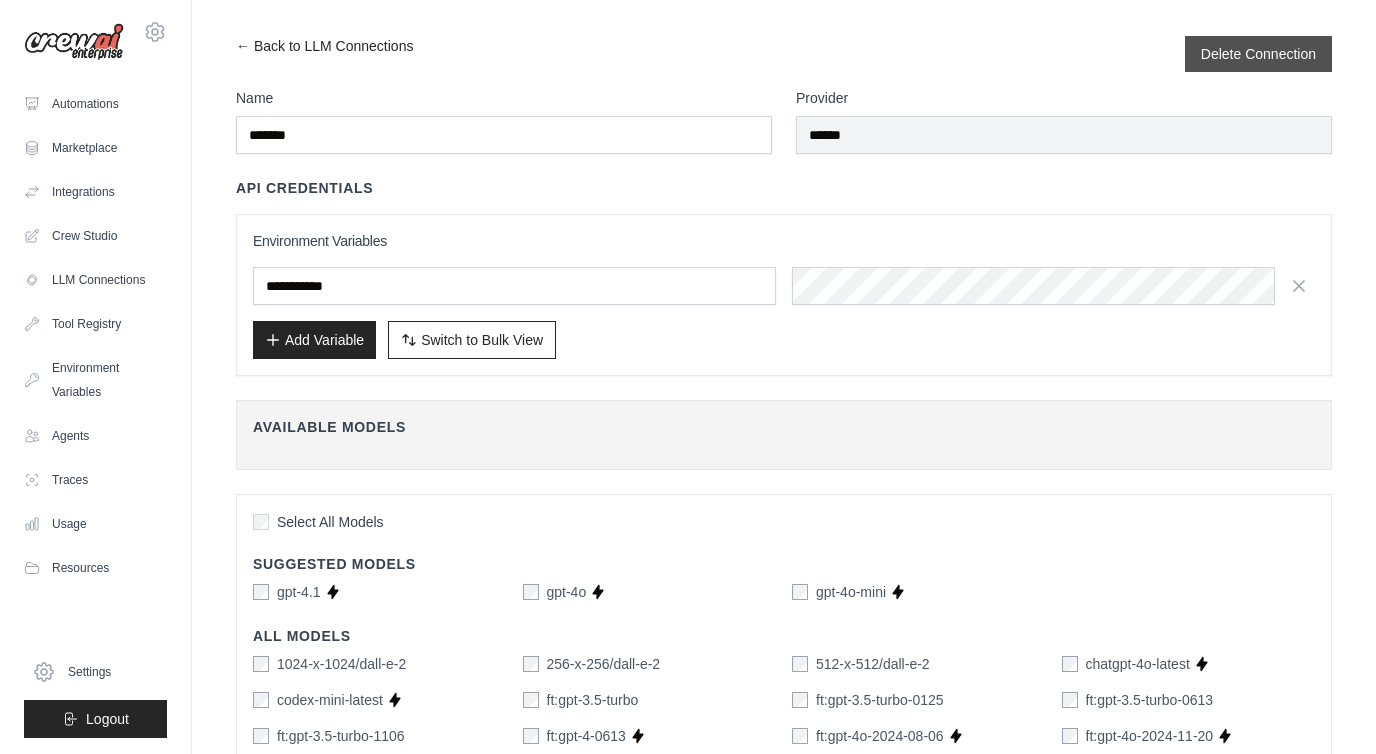 click on "Delete Connection" at bounding box center [1258, 54] 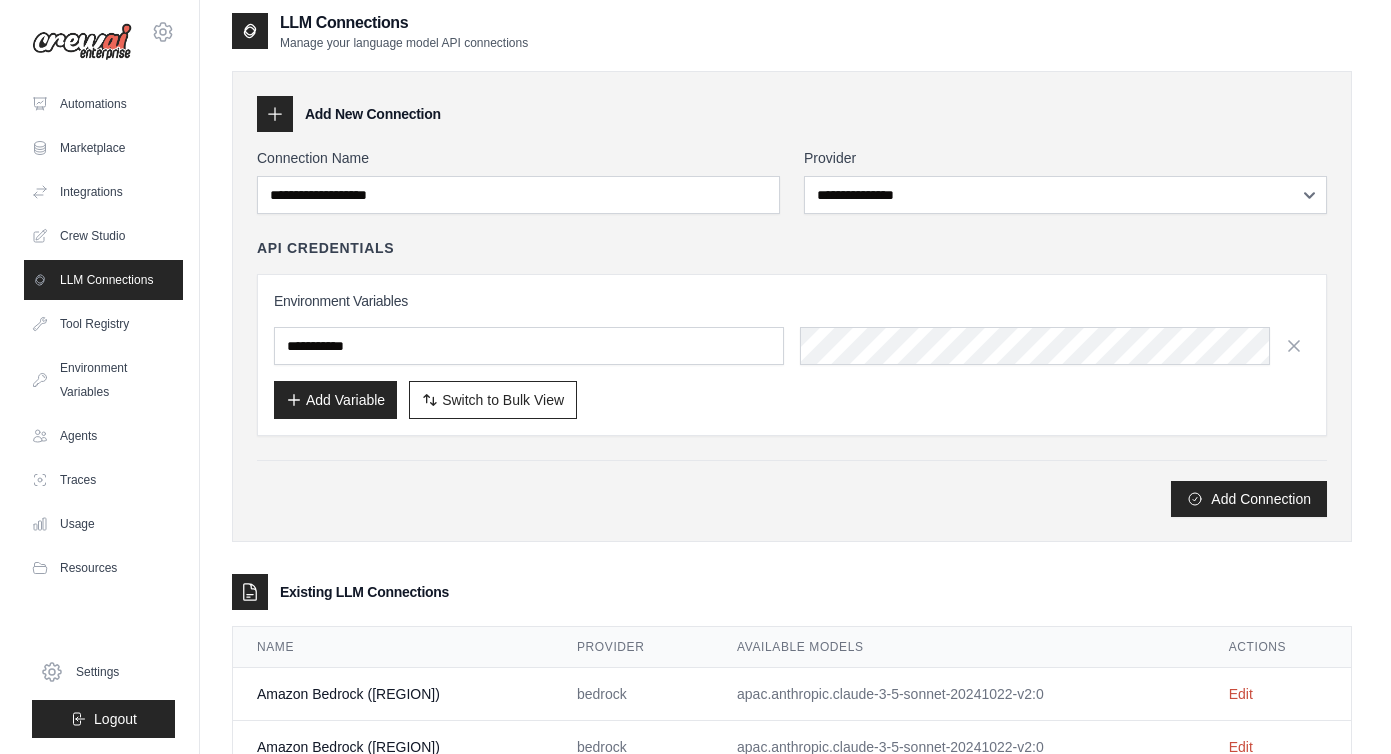 scroll, scrollTop: 0, scrollLeft: 0, axis: both 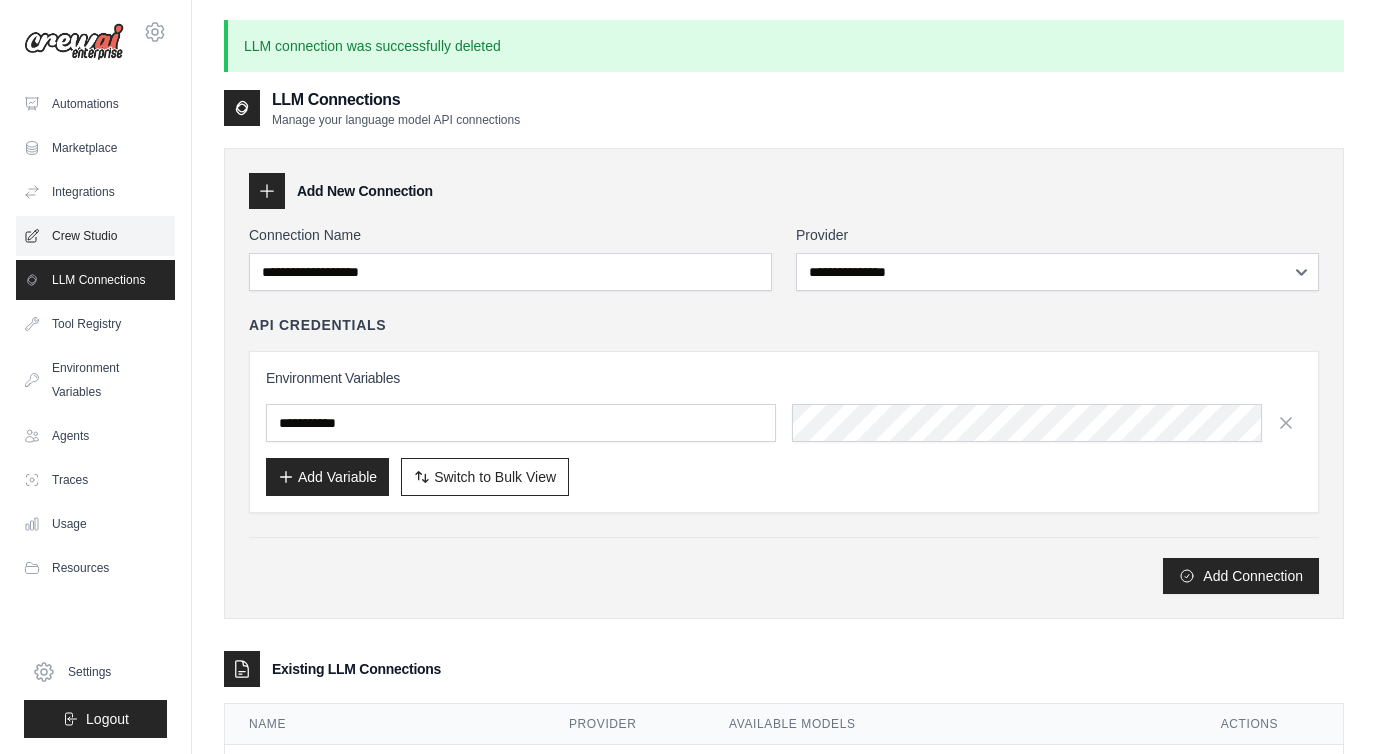 click on "Crew Studio" at bounding box center [95, 236] 